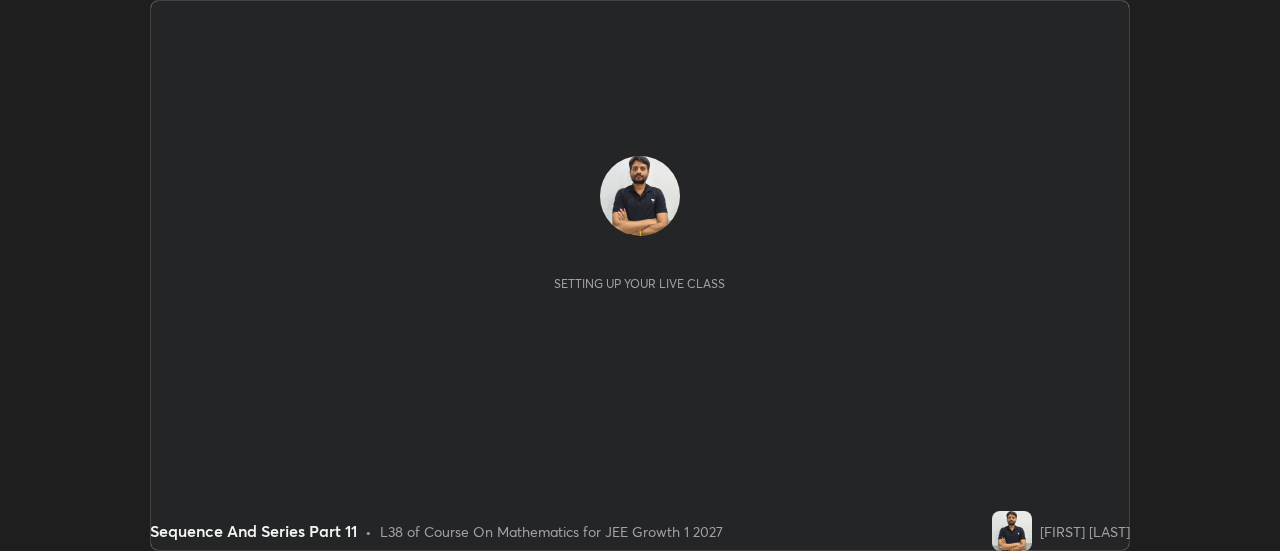 scroll, scrollTop: 0, scrollLeft: 0, axis: both 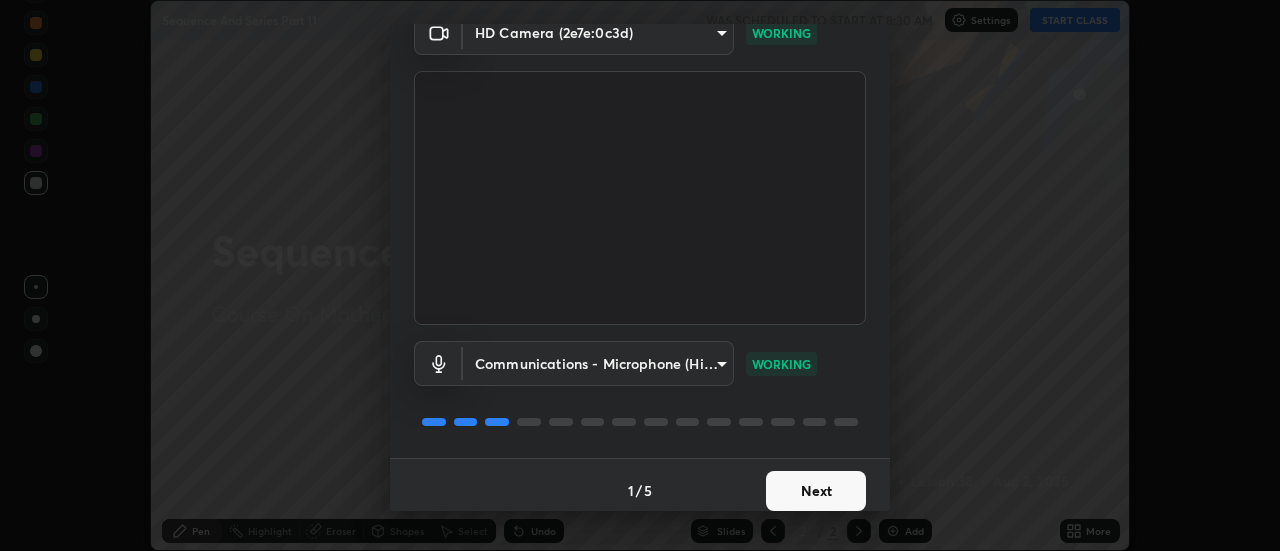 click on "Next" at bounding box center [816, 491] 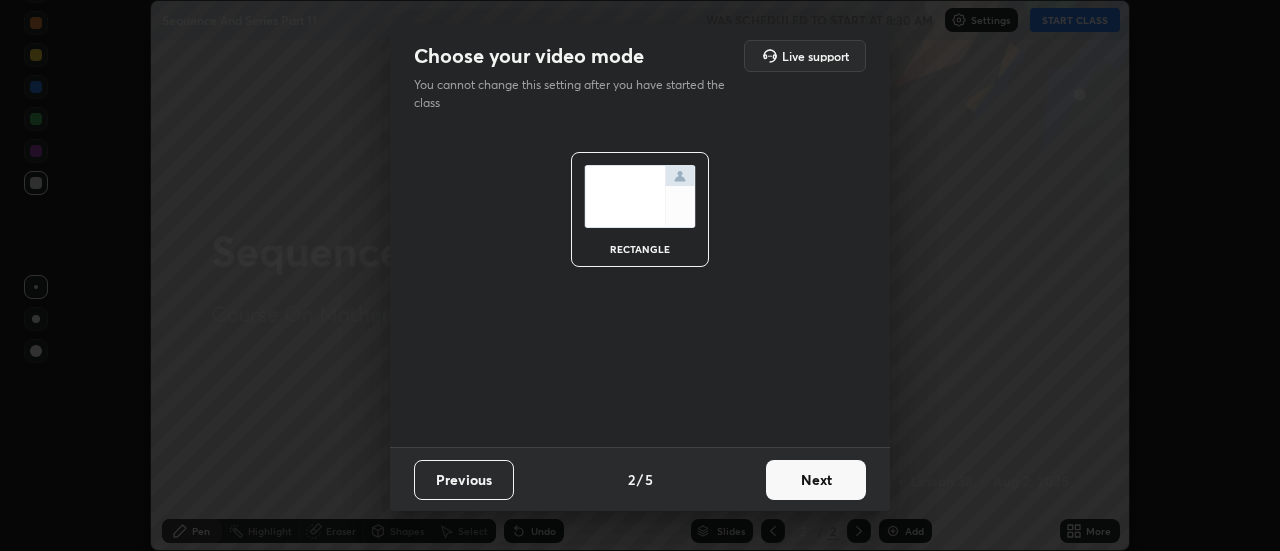 scroll, scrollTop: 0, scrollLeft: 0, axis: both 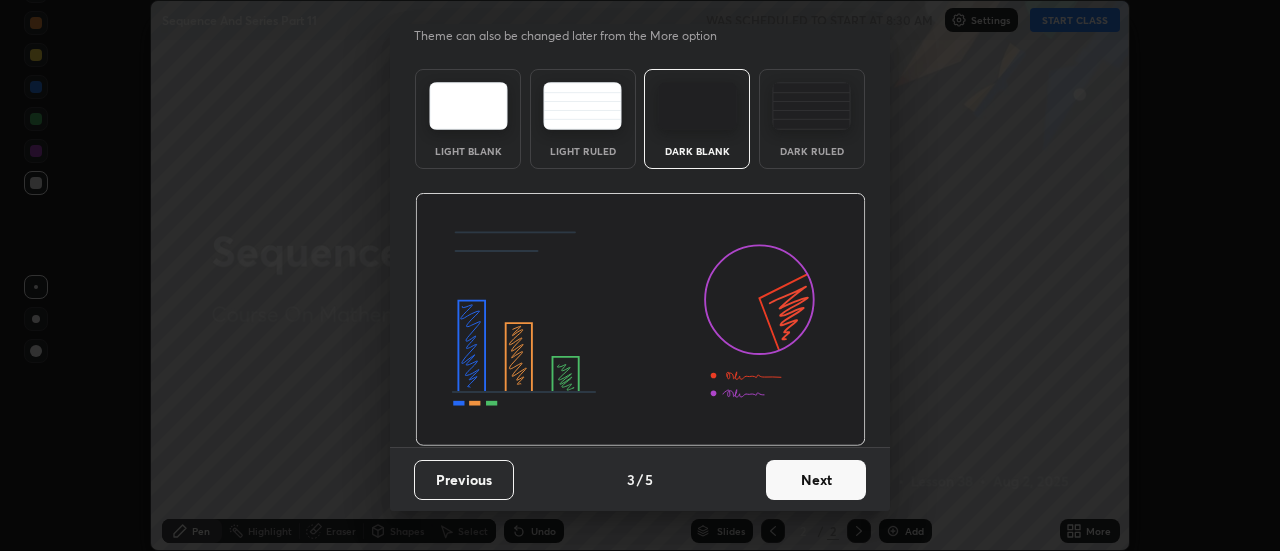 click on "Next" at bounding box center [816, 480] 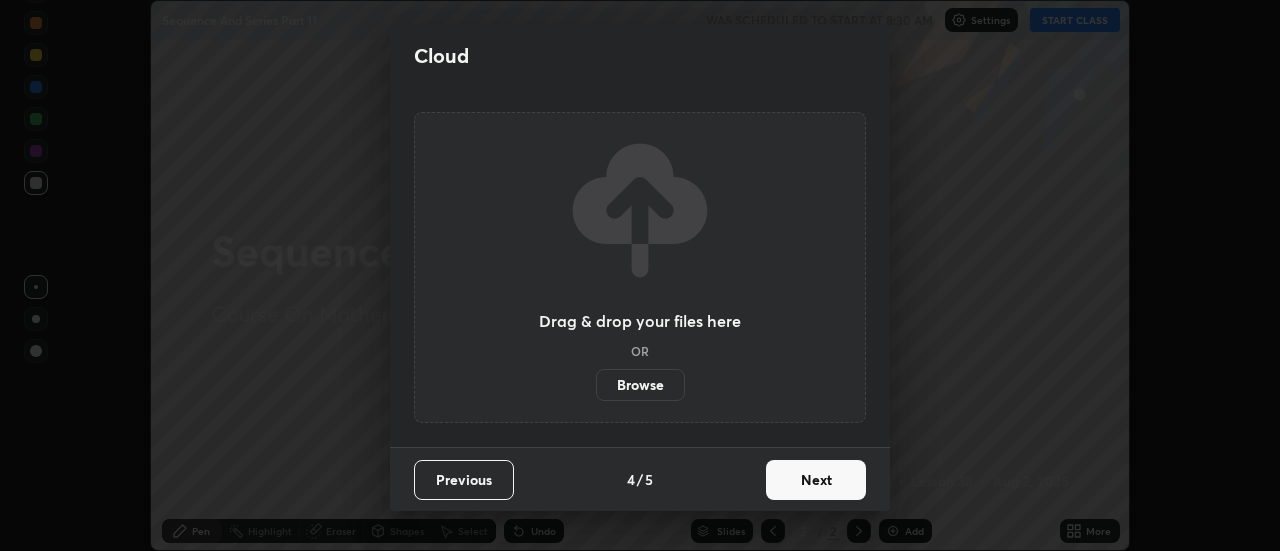 scroll, scrollTop: 0, scrollLeft: 0, axis: both 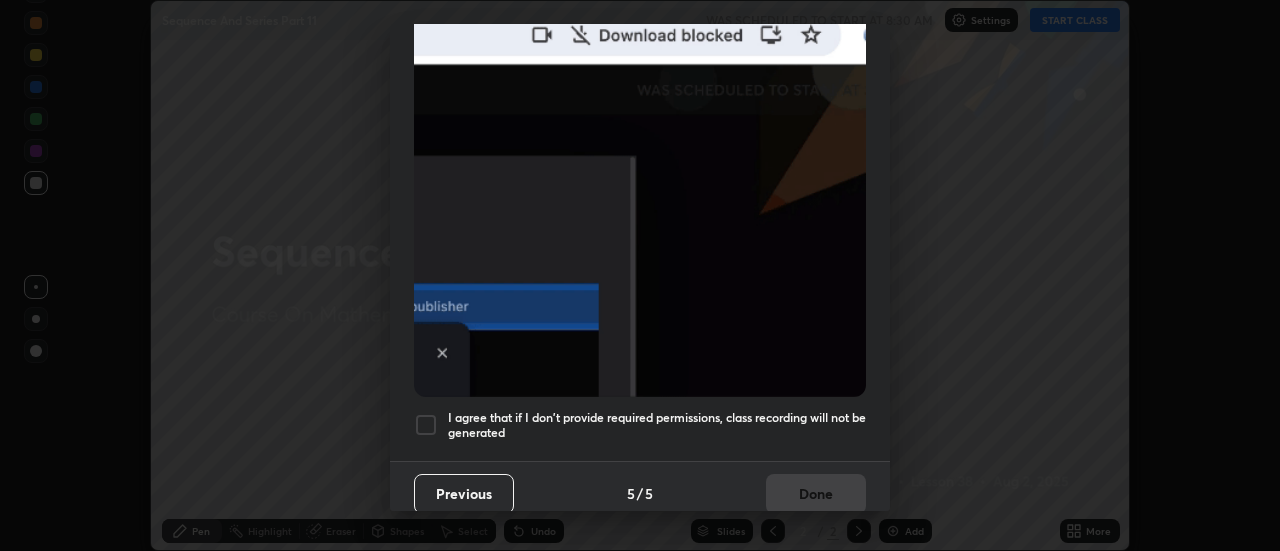 click at bounding box center (426, 425) 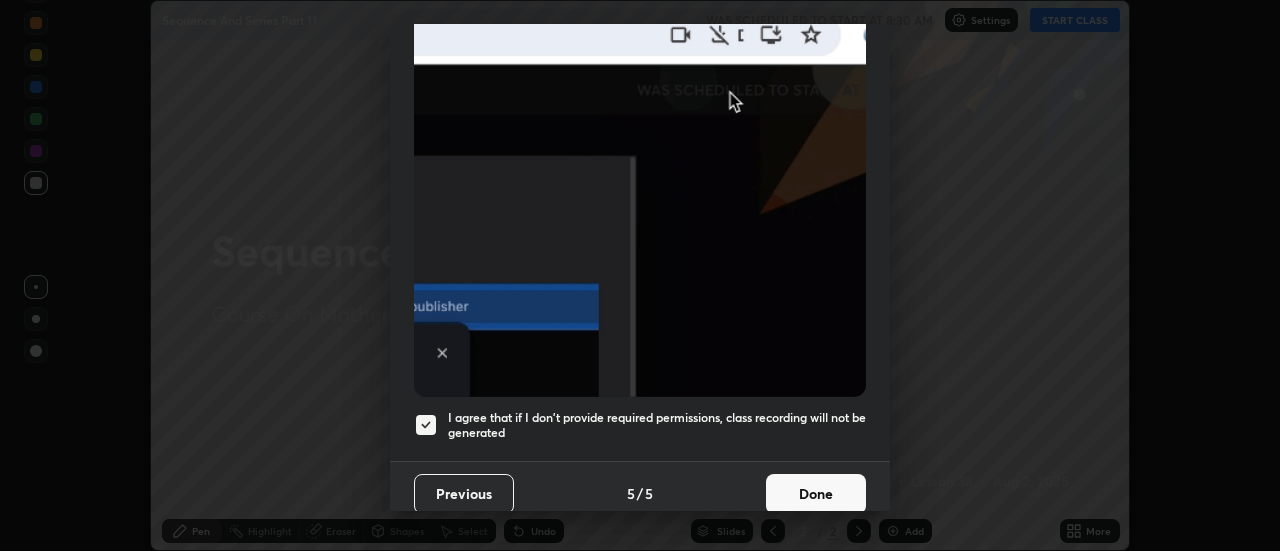 click on "Done" at bounding box center [816, 494] 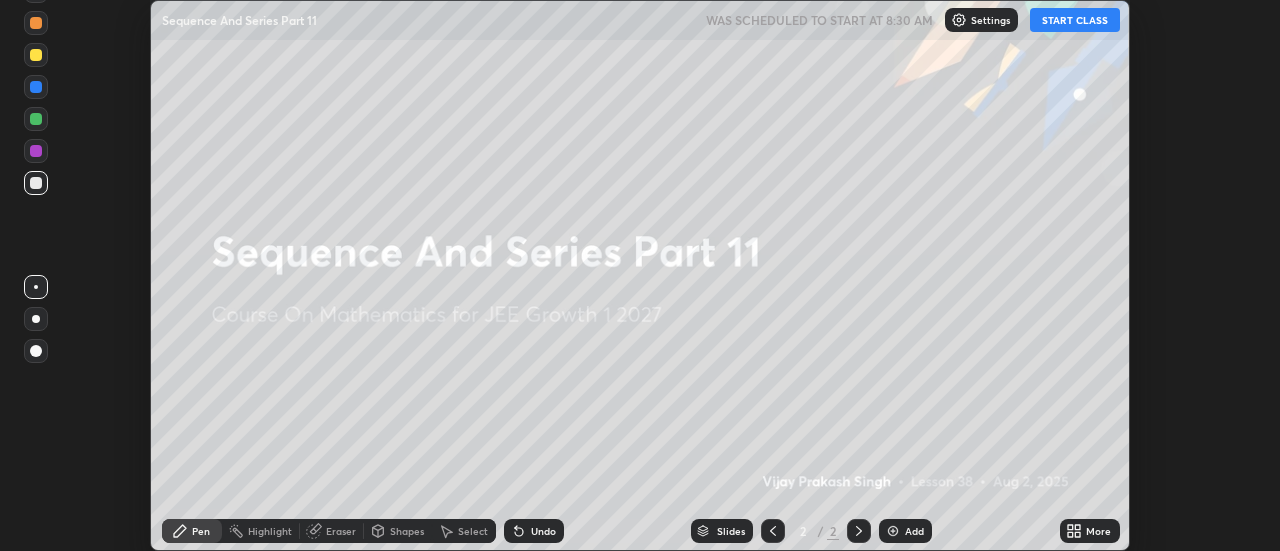 click 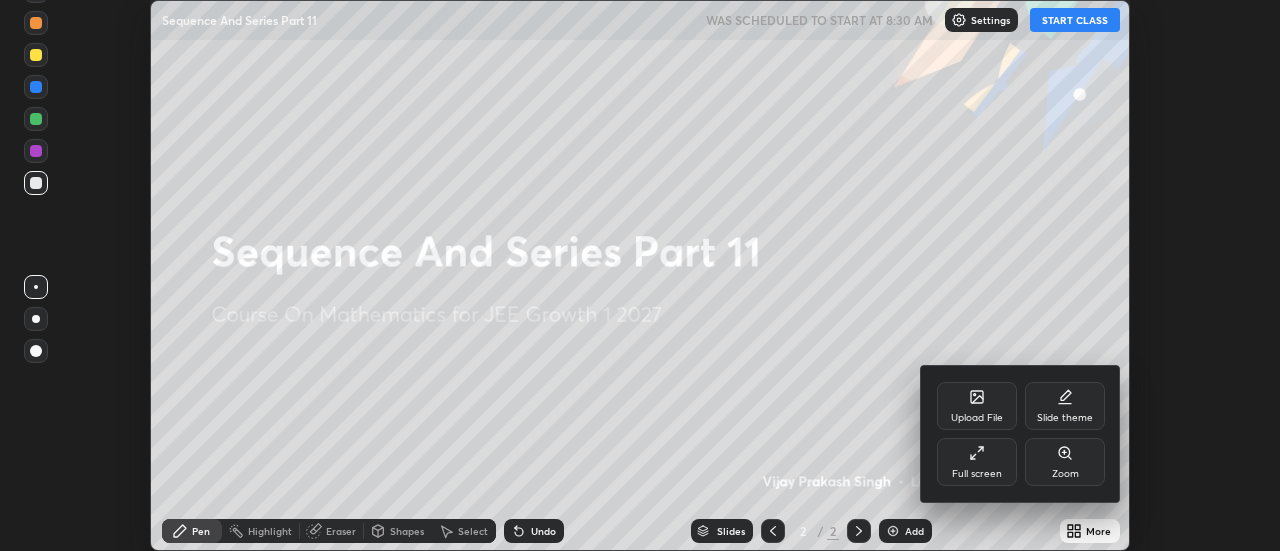 click 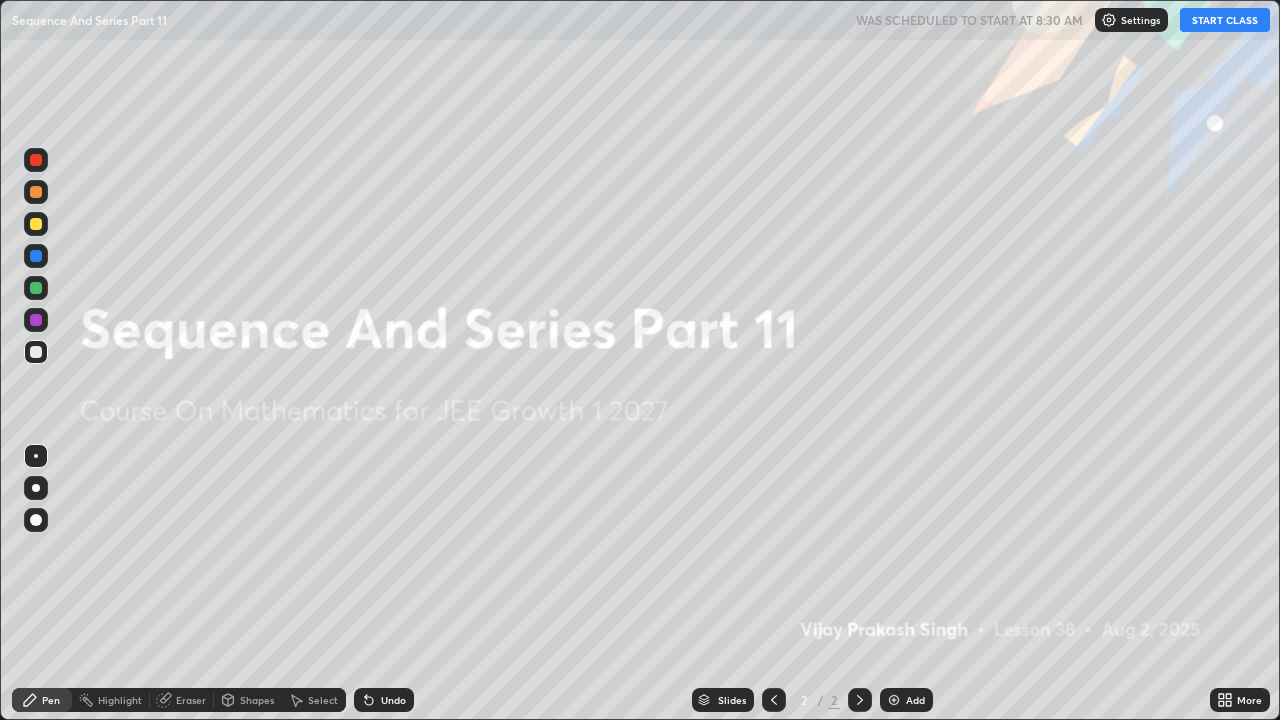 scroll, scrollTop: 99280, scrollLeft: 98720, axis: both 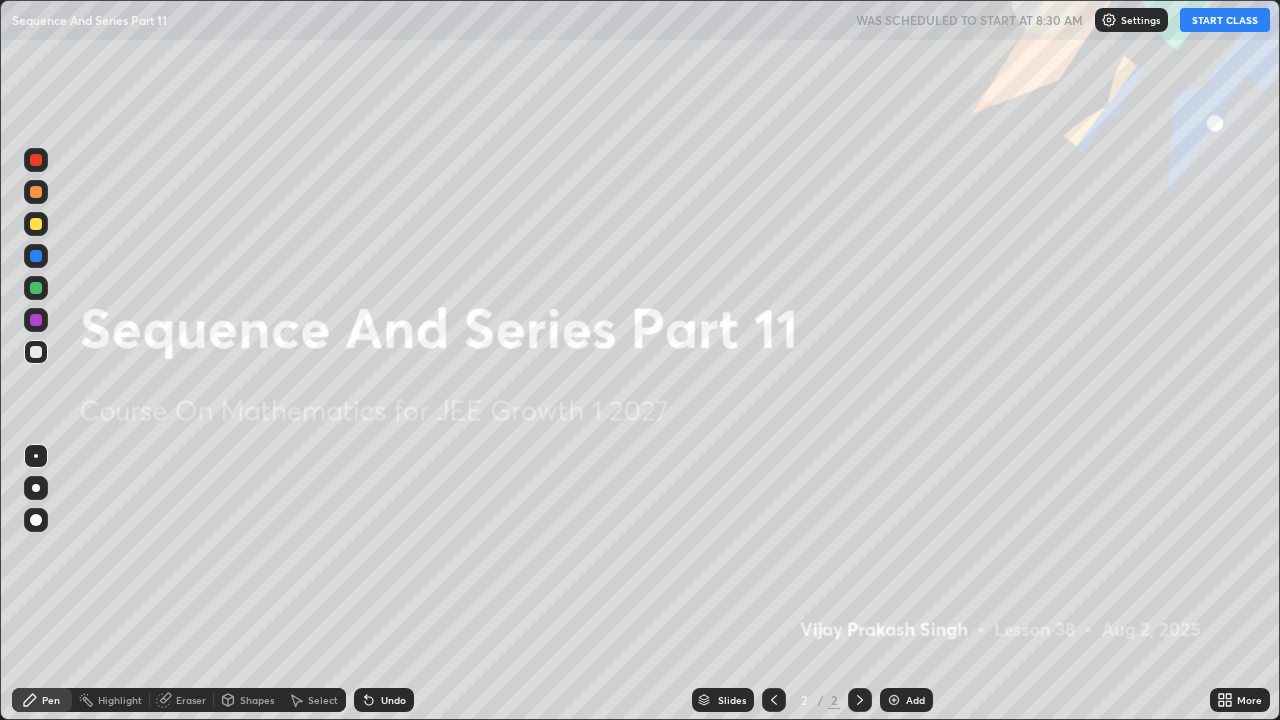 click at bounding box center [894, 700] 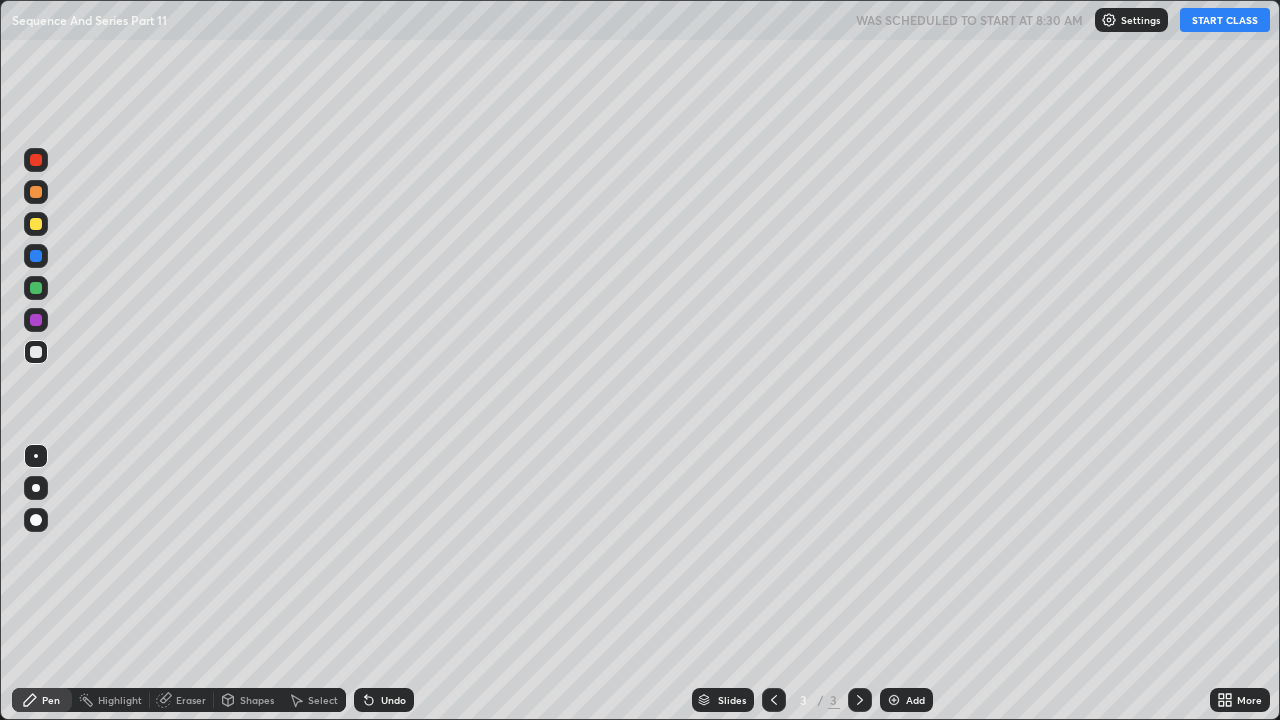 click on "START CLASS" at bounding box center (1225, 20) 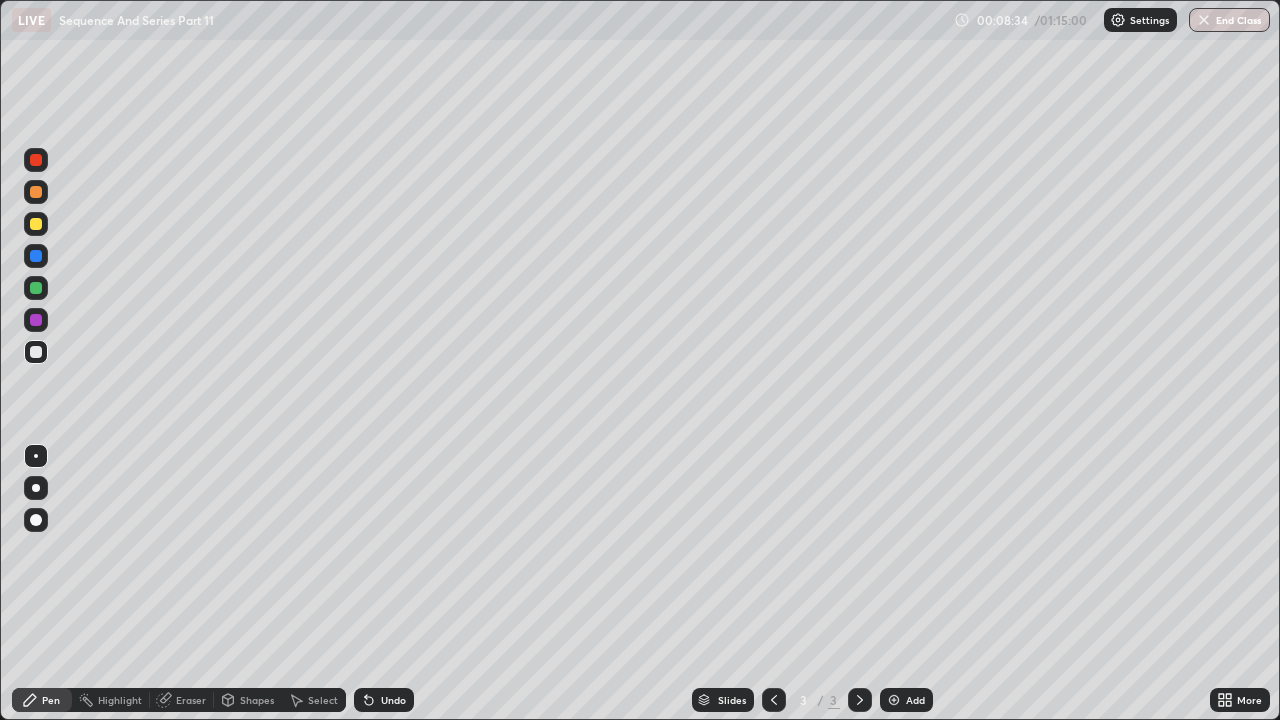 click on "Eraser" at bounding box center [191, 700] 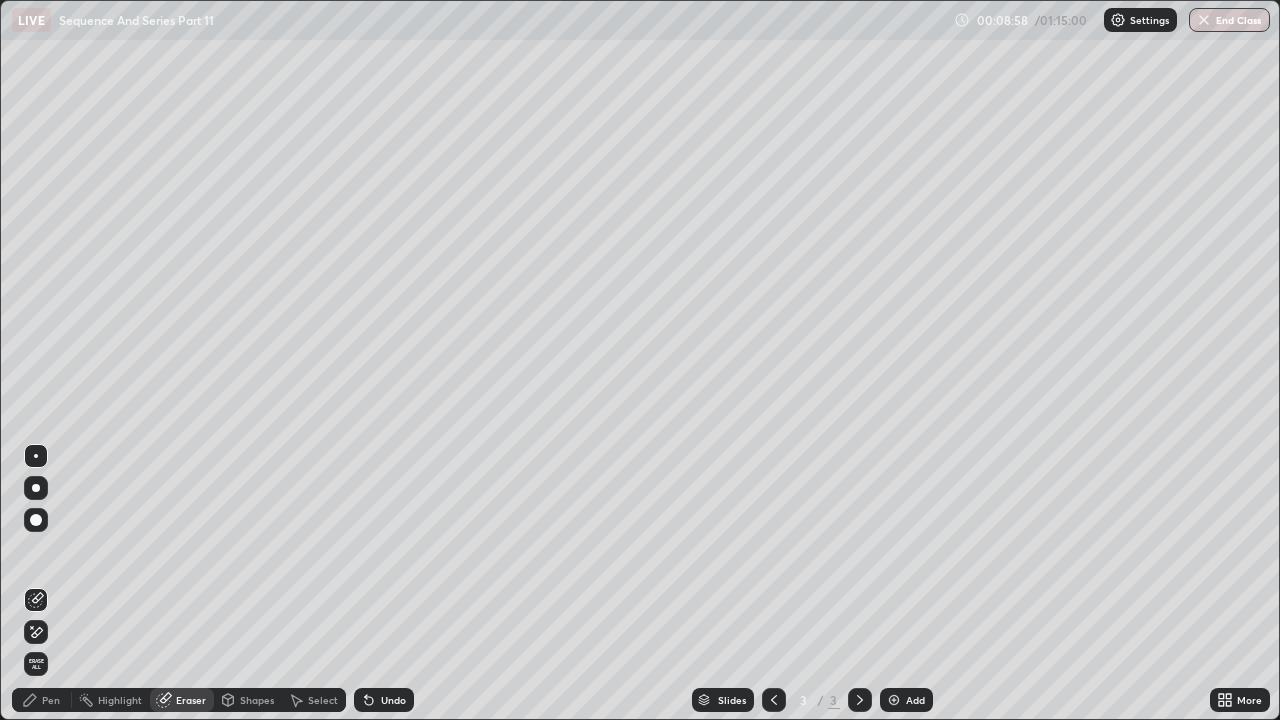 click 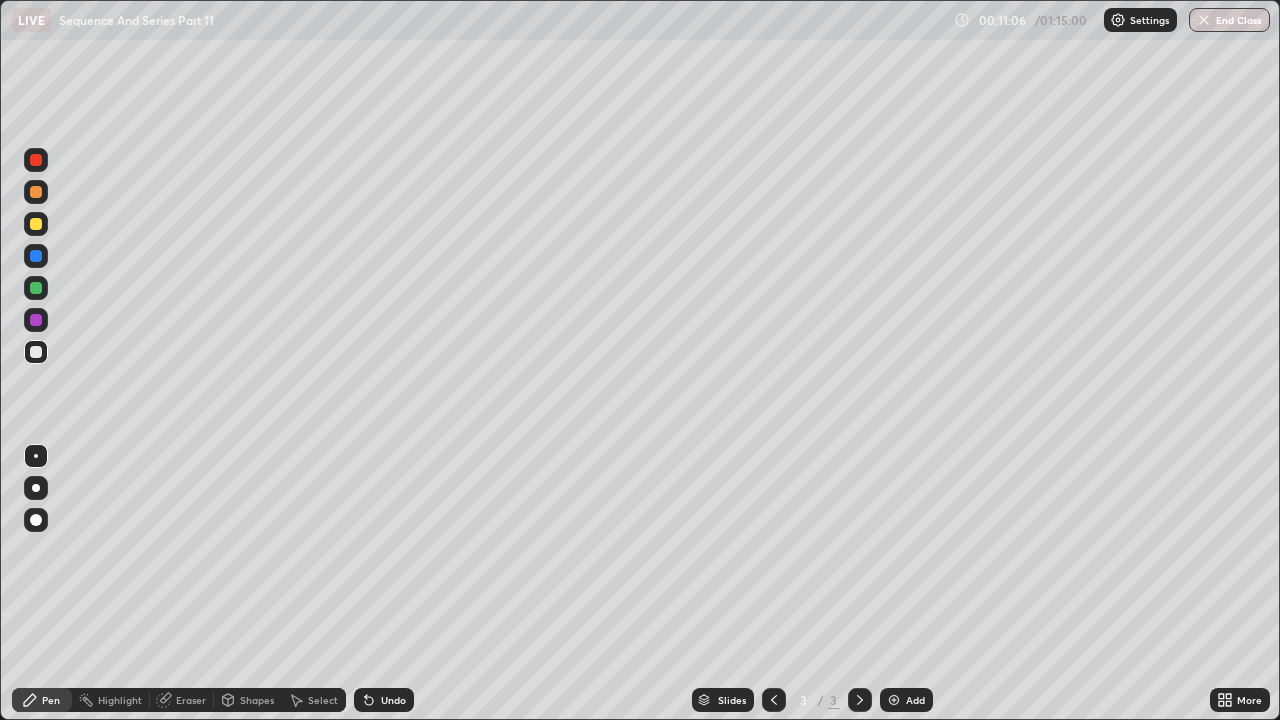 click on "Eraser" at bounding box center [191, 700] 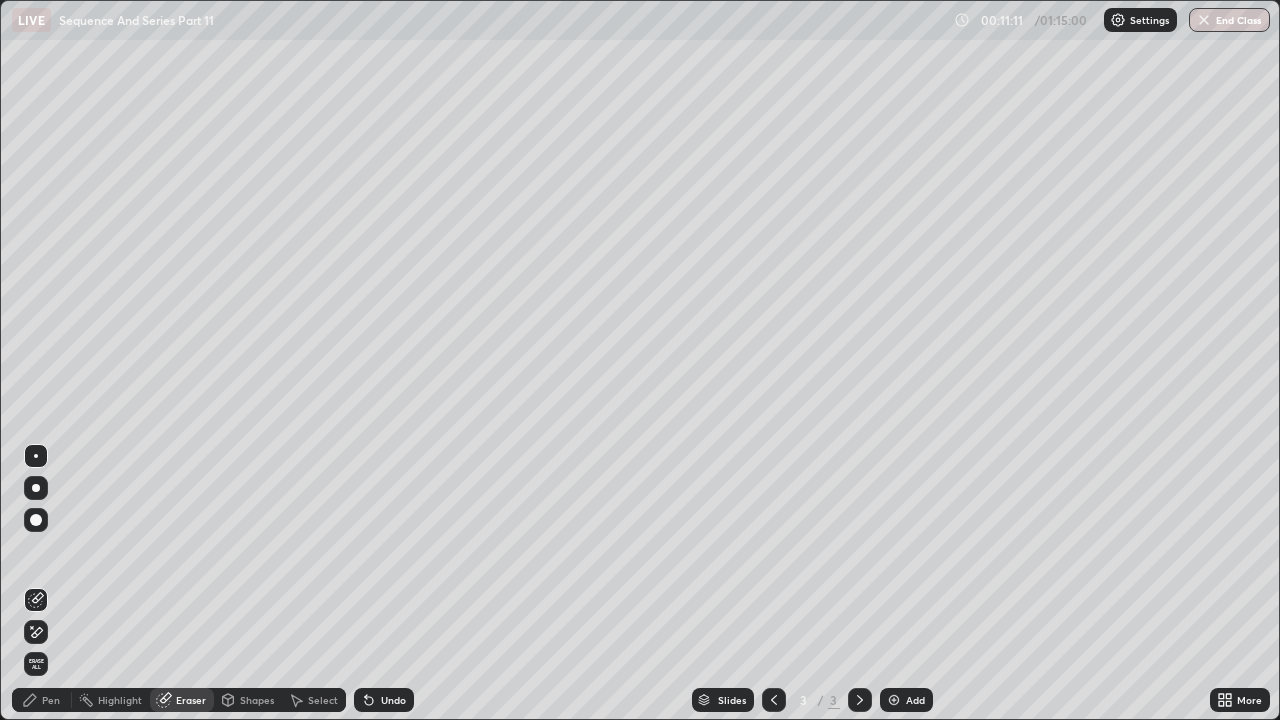click on "Pen" at bounding box center (42, 700) 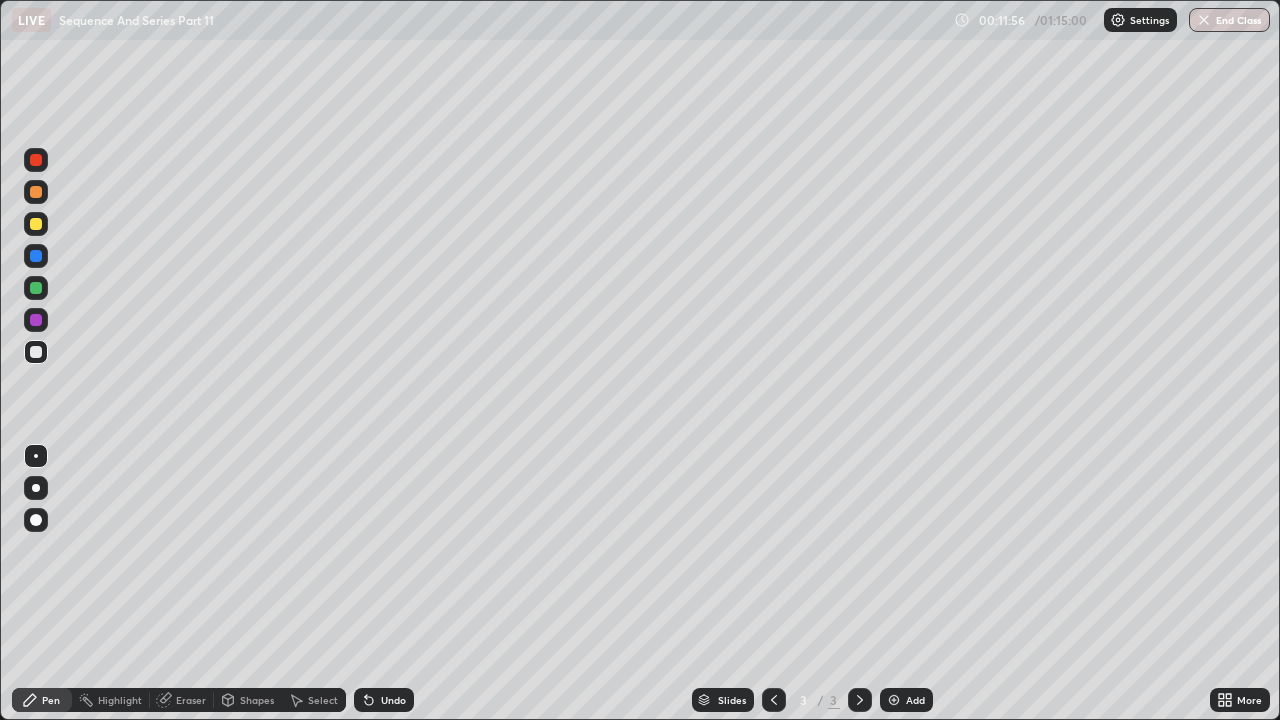 click on "Undo" at bounding box center [380, 700] 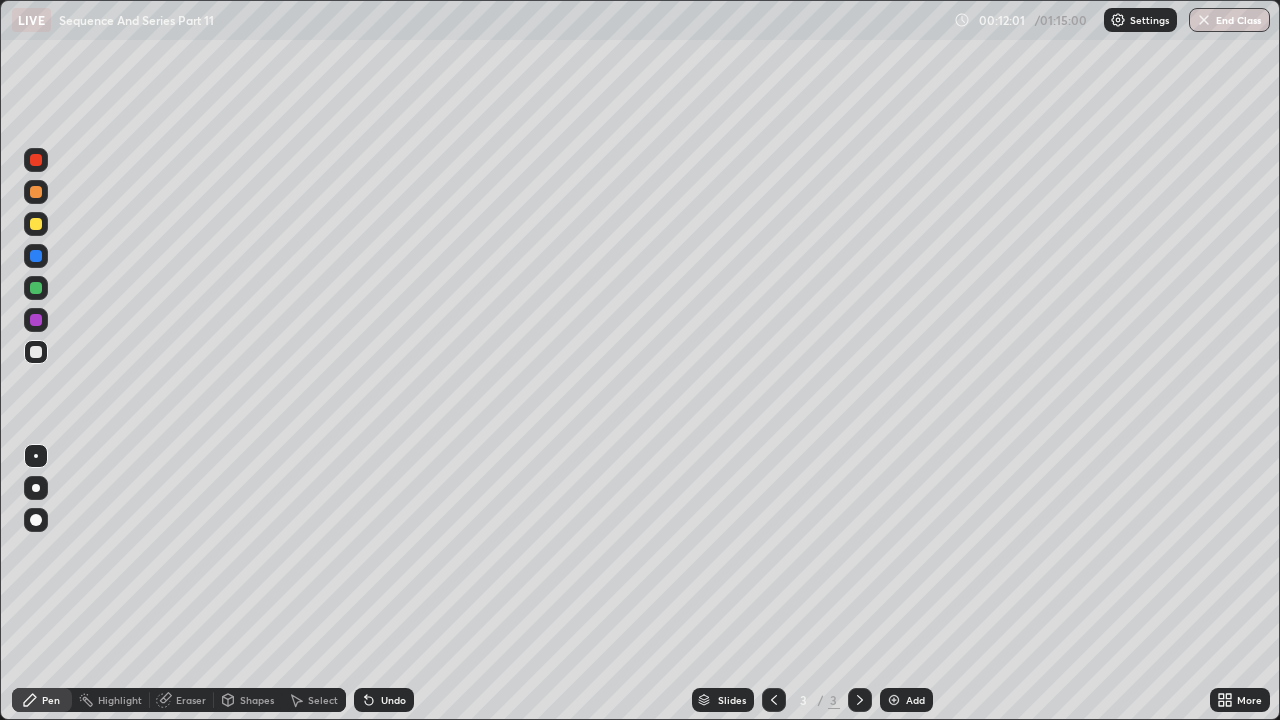 click on "Slides 3 / 3 Add" at bounding box center [812, 700] 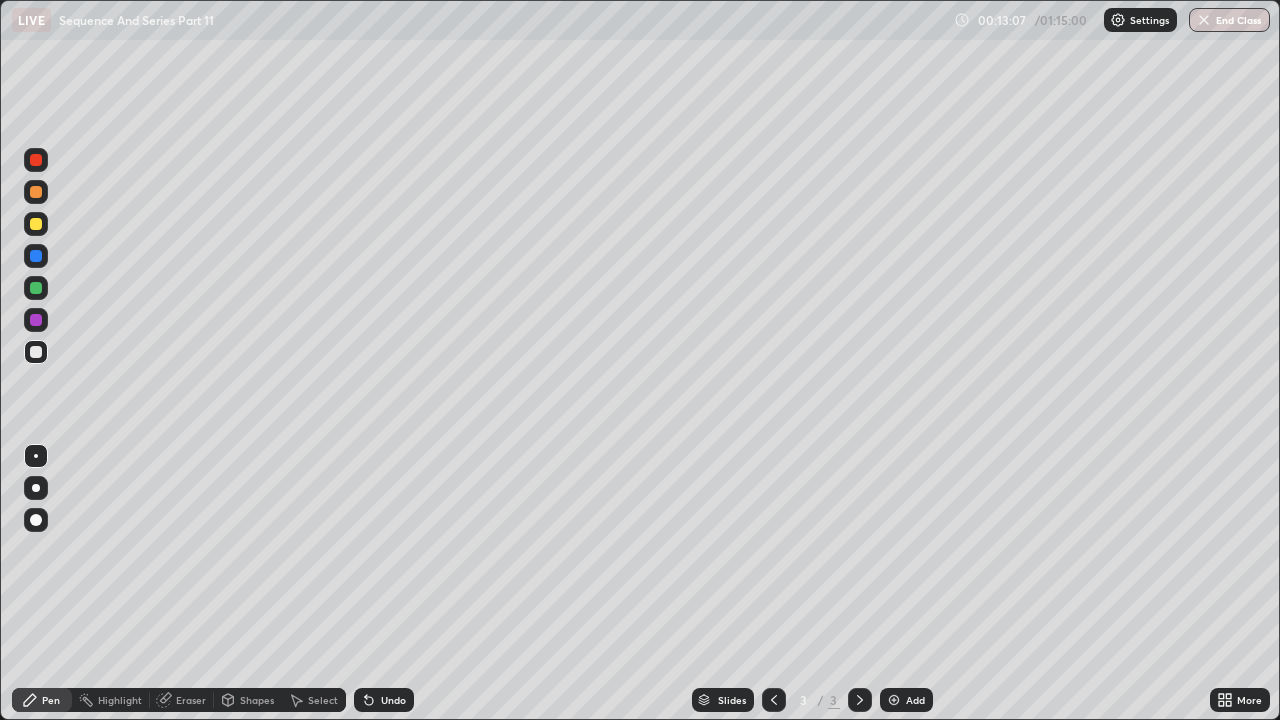 click at bounding box center (894, 700) 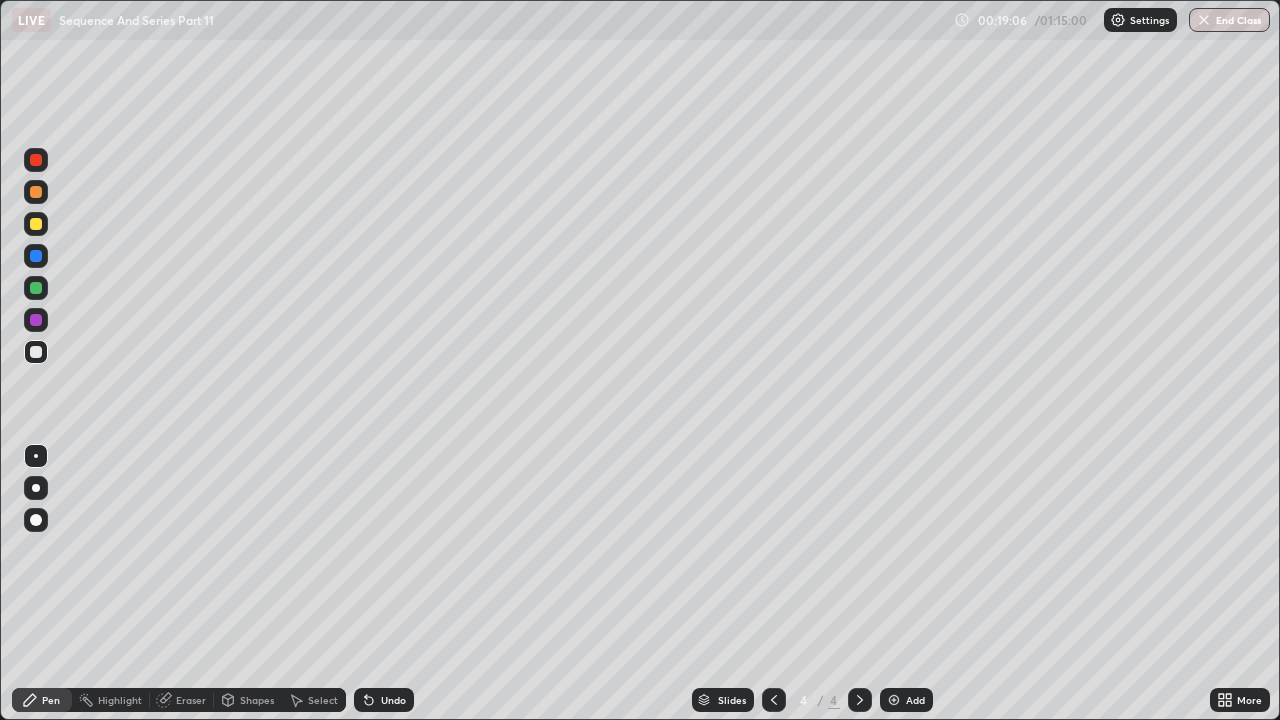 click on "Eraser" at bounding box center [191, 700] 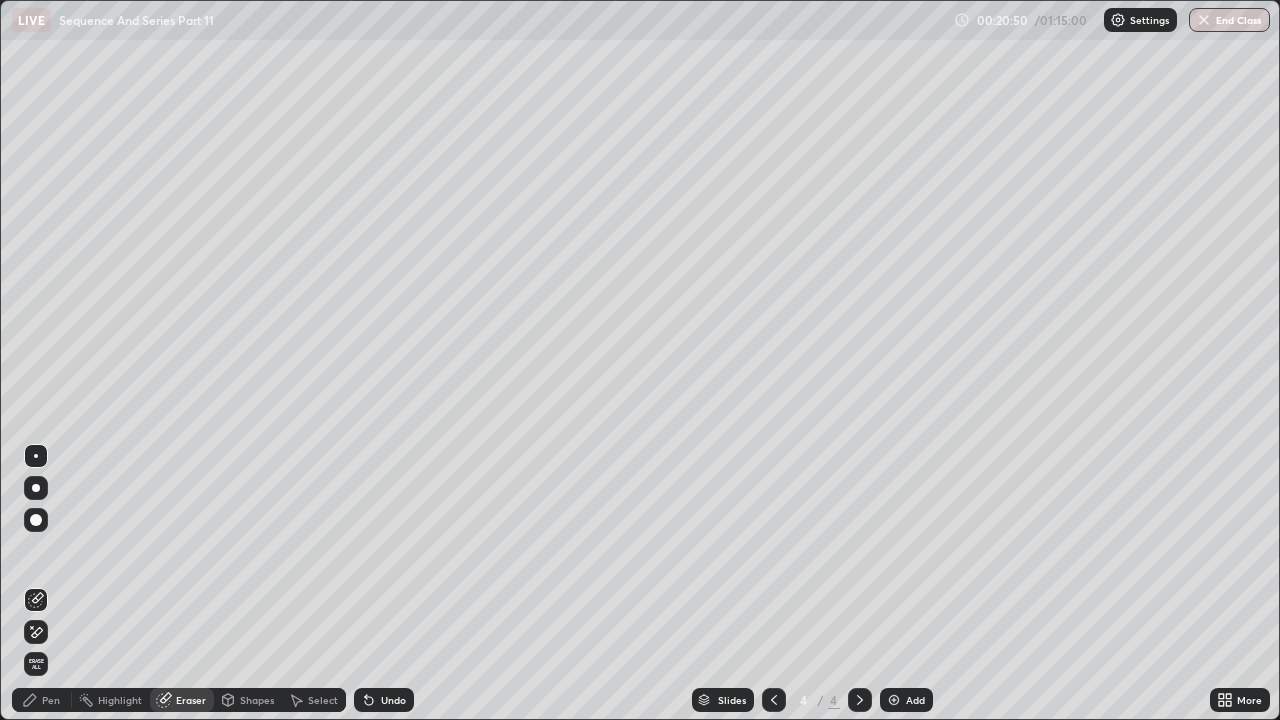 click 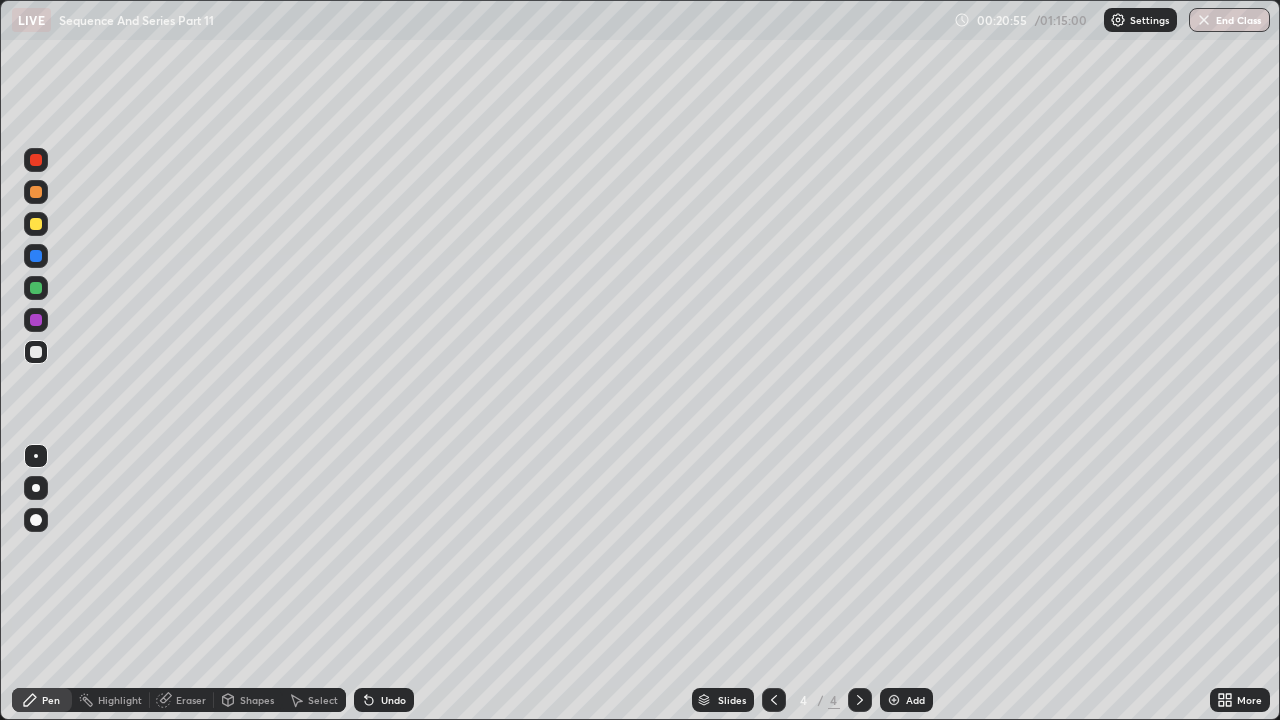 click at bounding box center (36, 160) 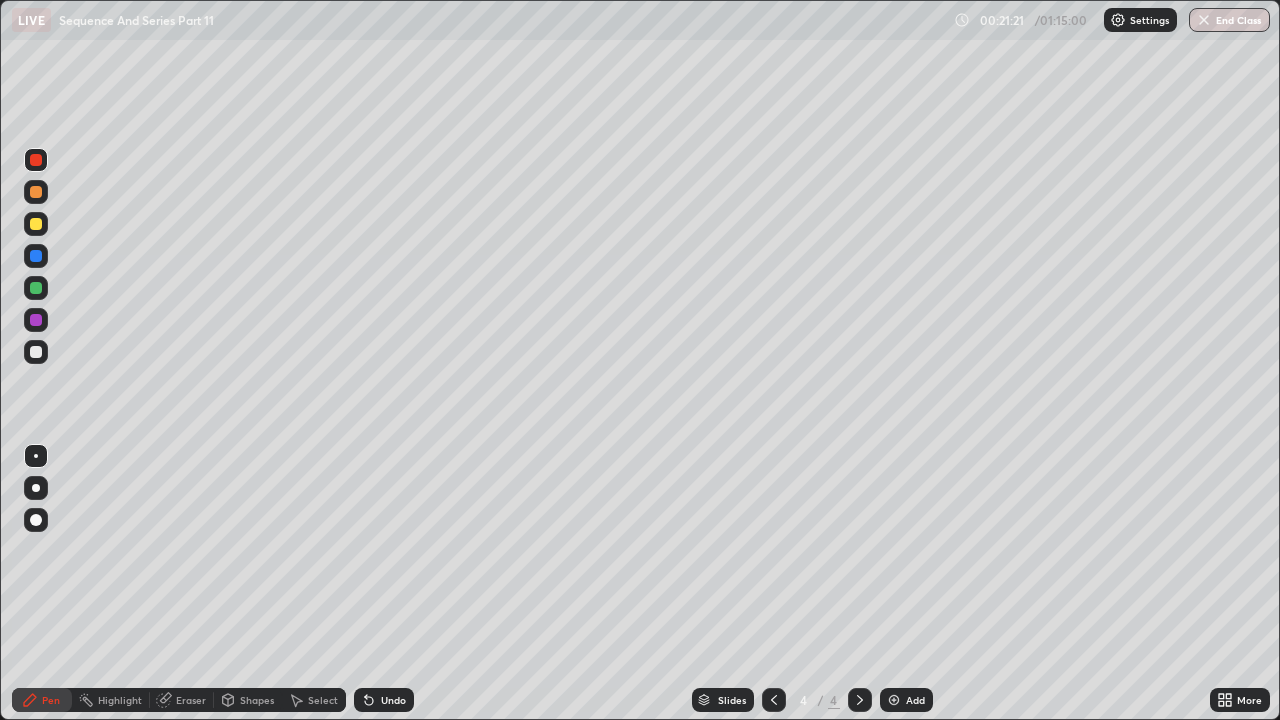 click on "Eraser" at bounding box center [191, 700] 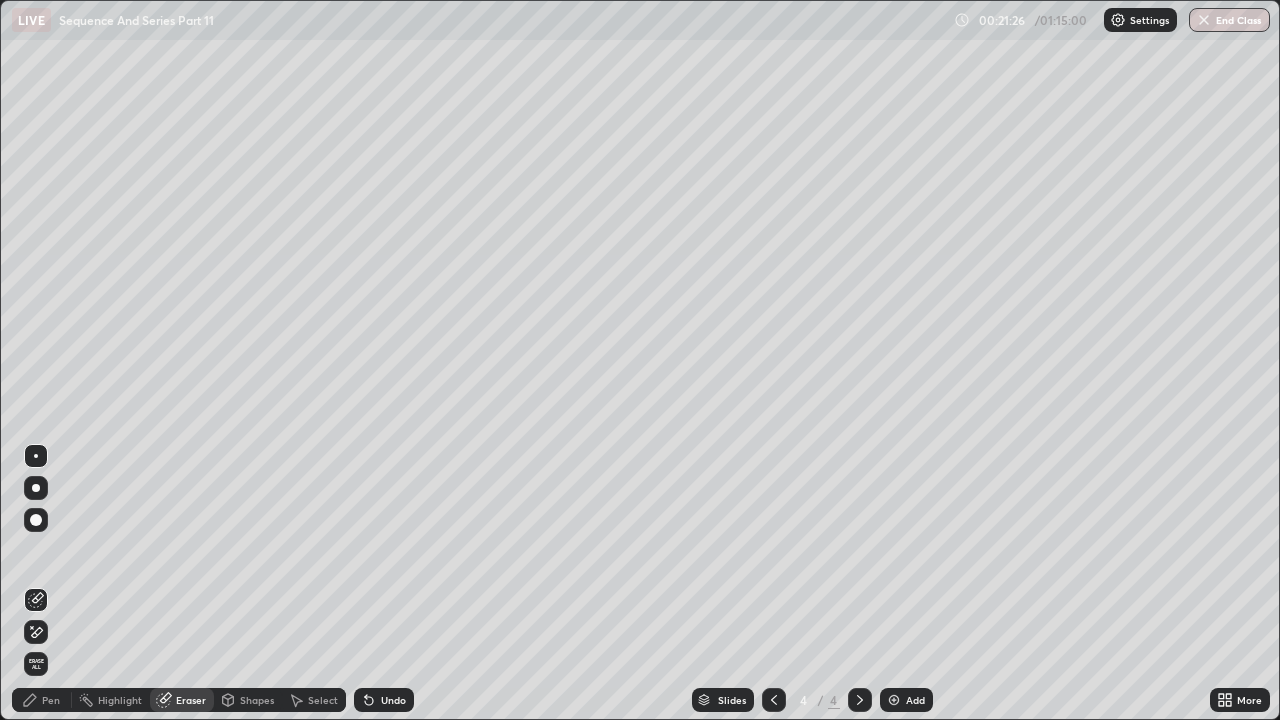 click 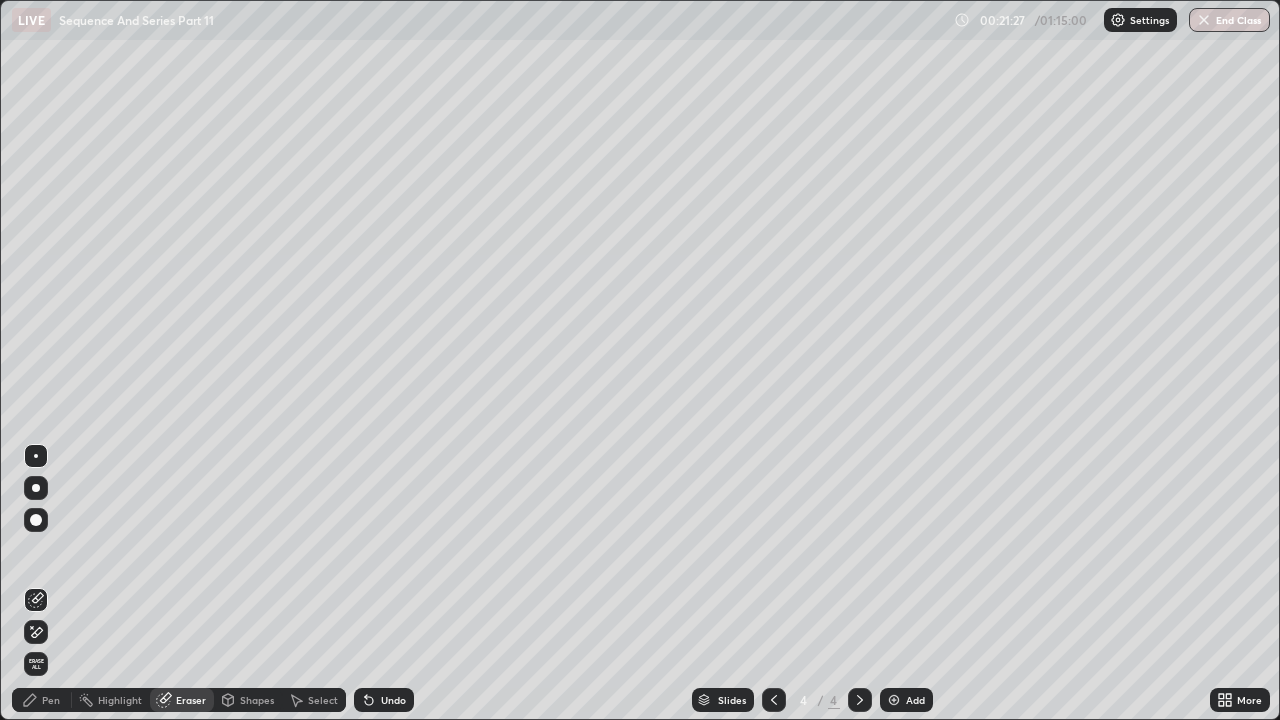 click on "Pen" at bounding box center [51, 700] 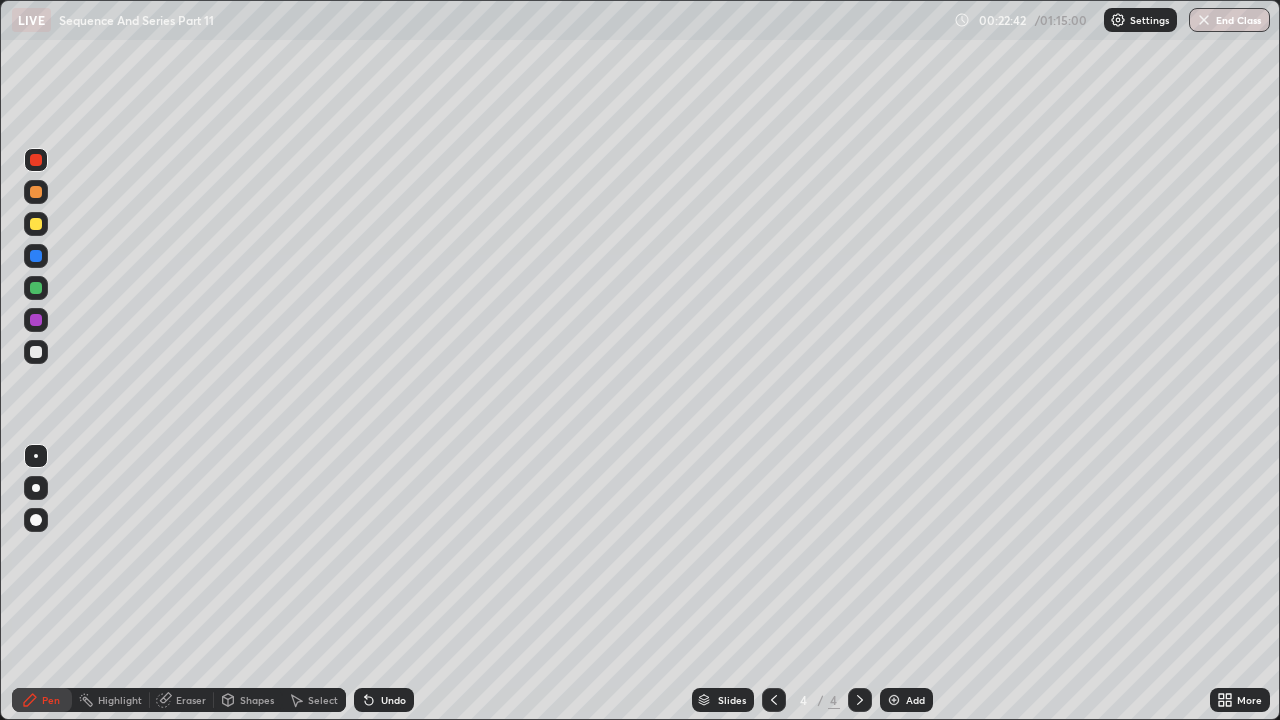click on "Eraser" at bounding box center [191, 700] 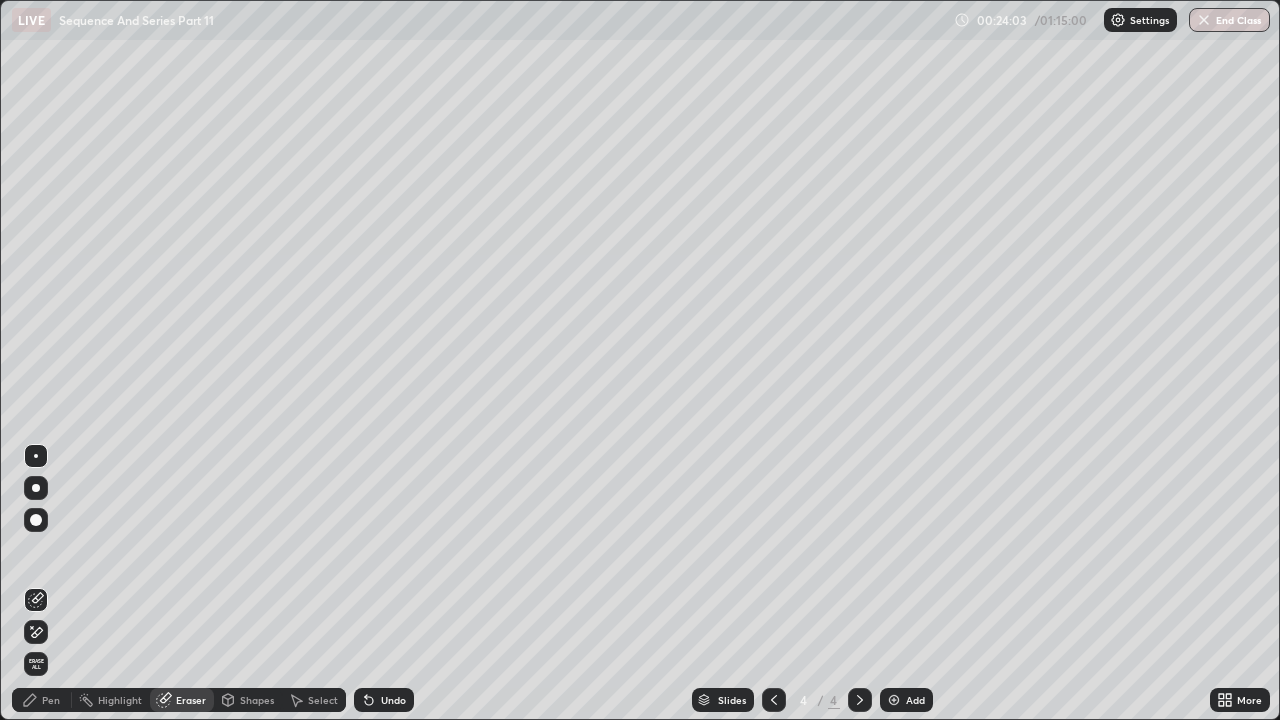 click on "Add" at bounding box center (906, 700) 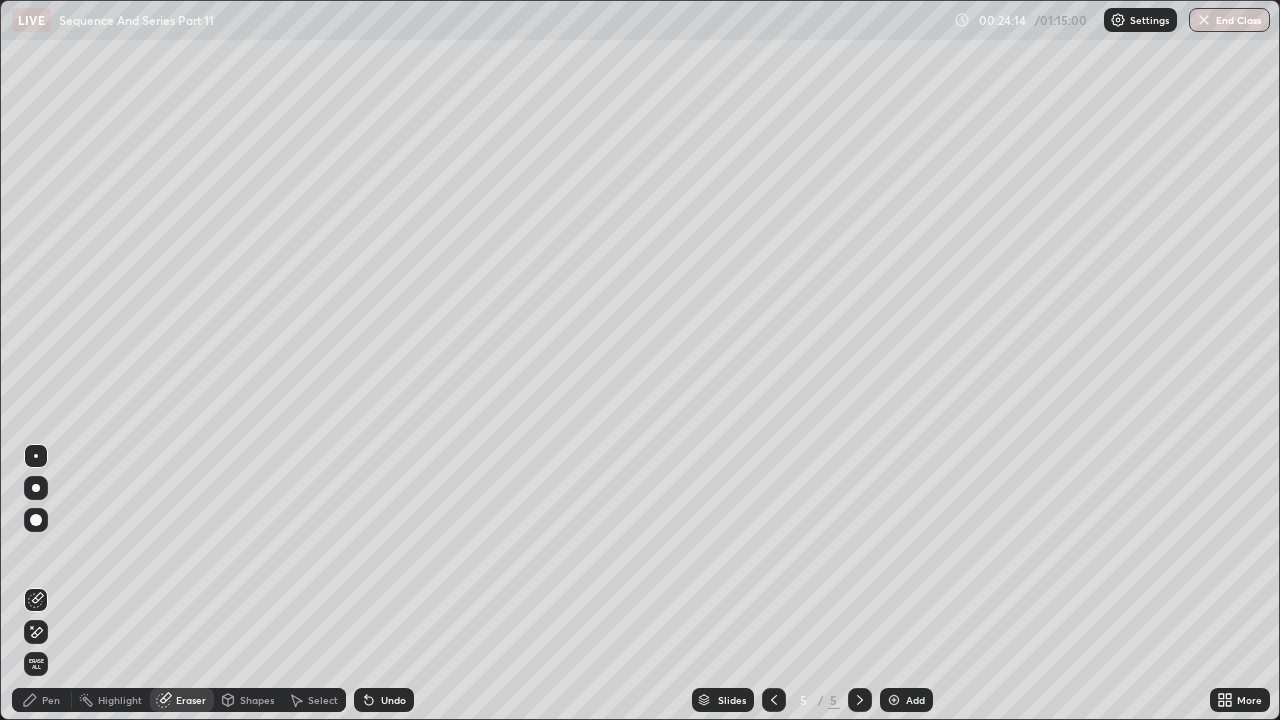 click 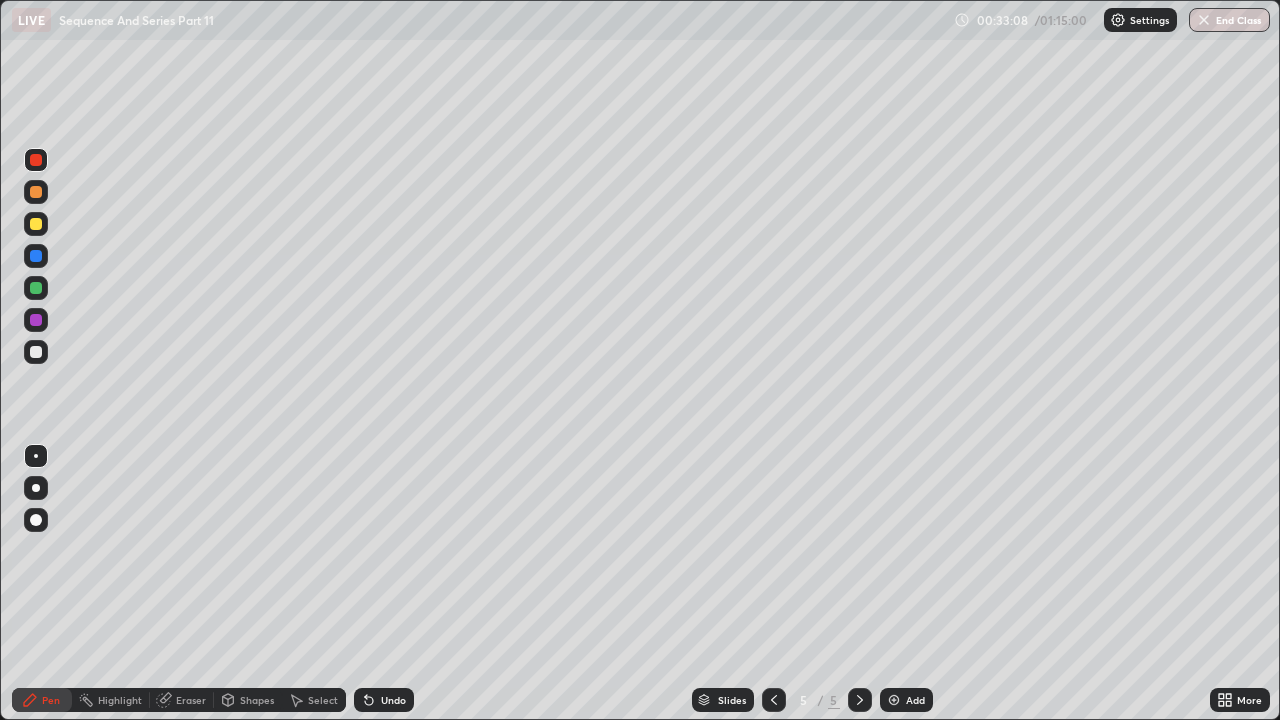 click at bounding box center (894, 700) 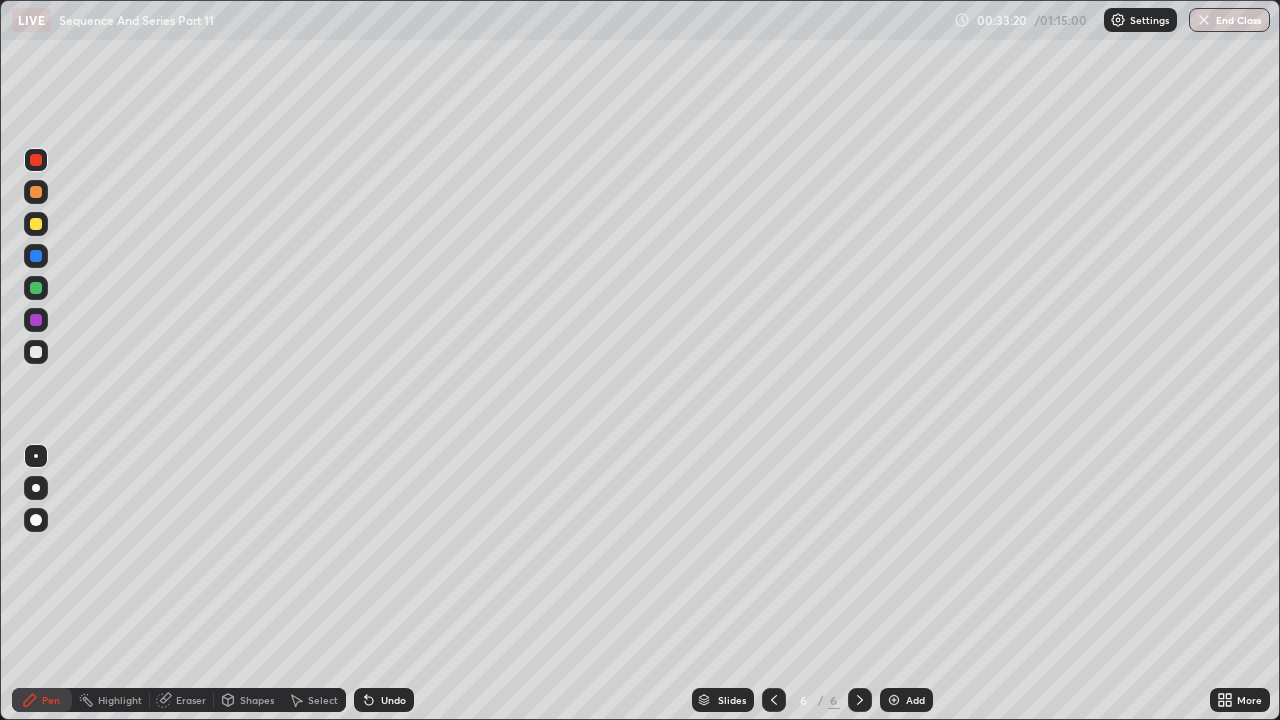 click on "Eraser" at bounding box center (191, 700) 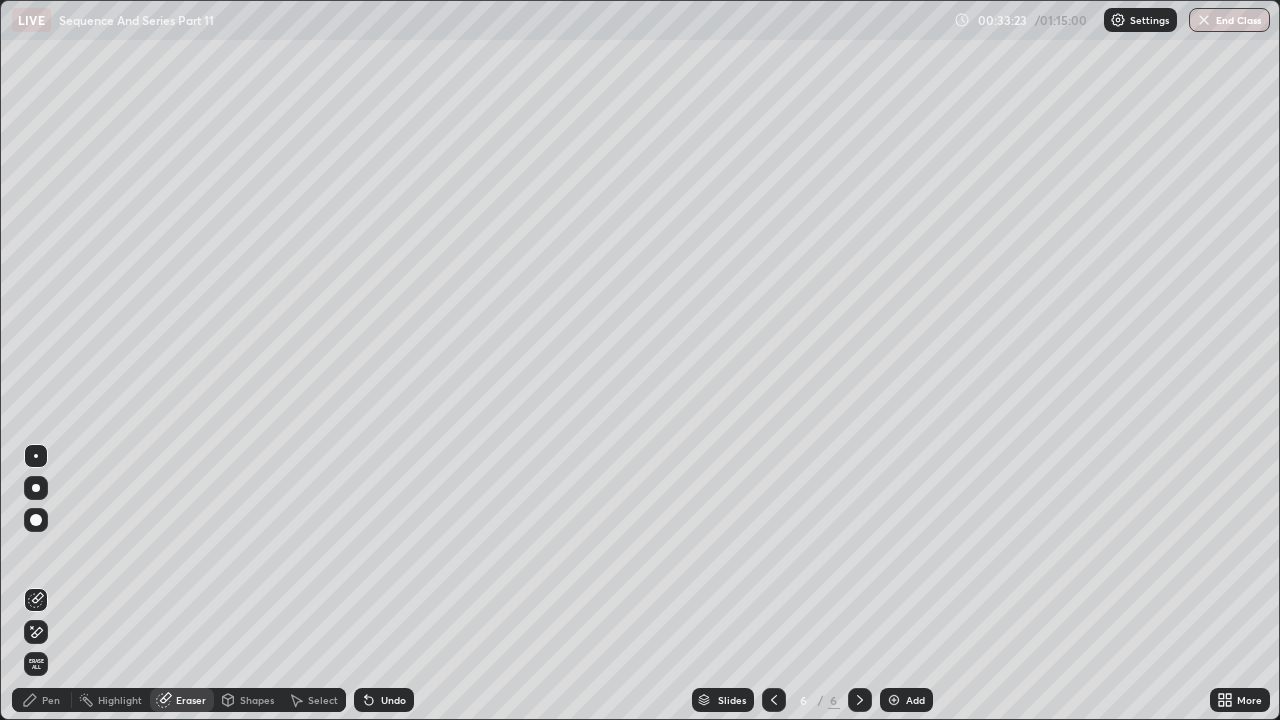click on "Highlight" at bounding box center [120, 700] 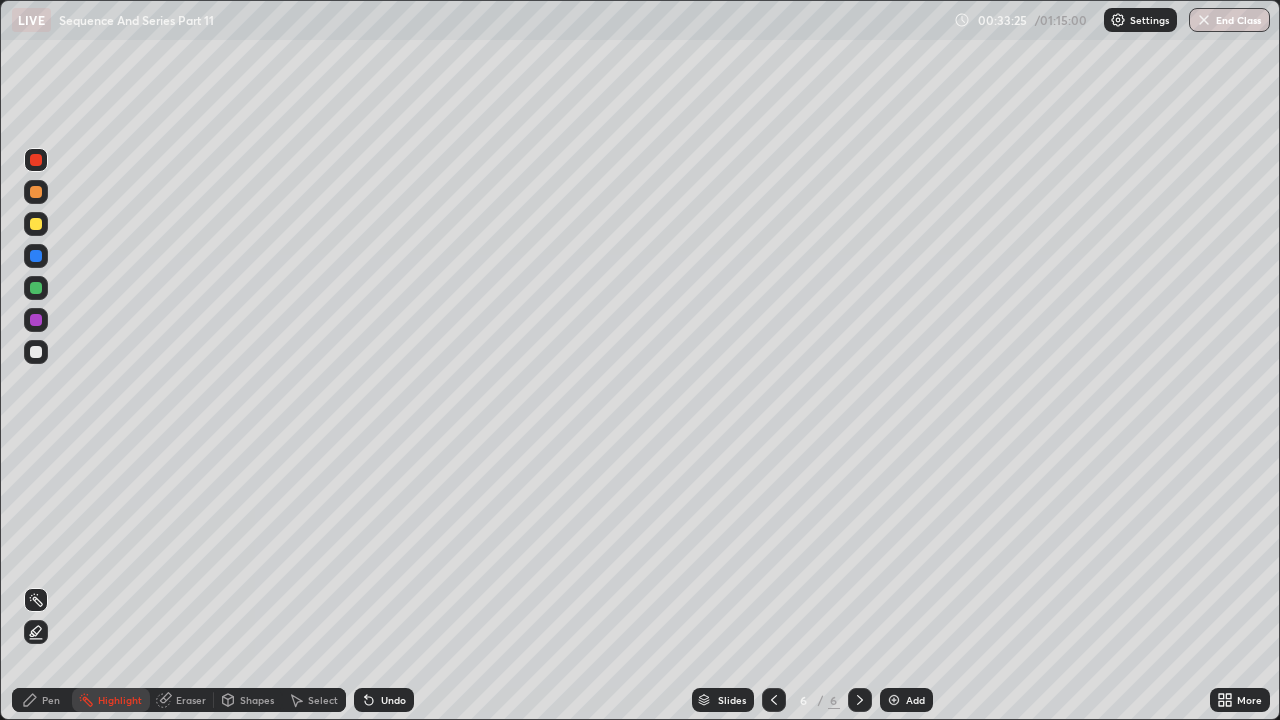 click on "Pen" at bounding box center [42, 700] 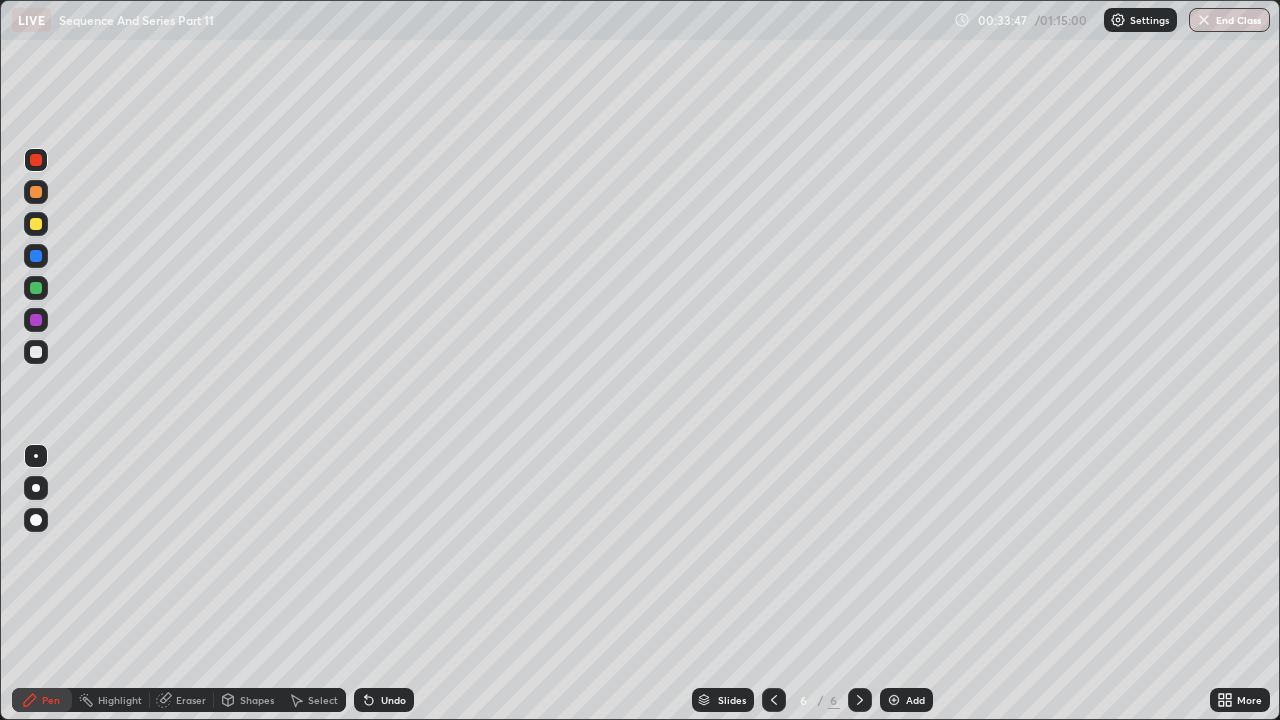 click on "Eraser" at bounding box center (191, 700) 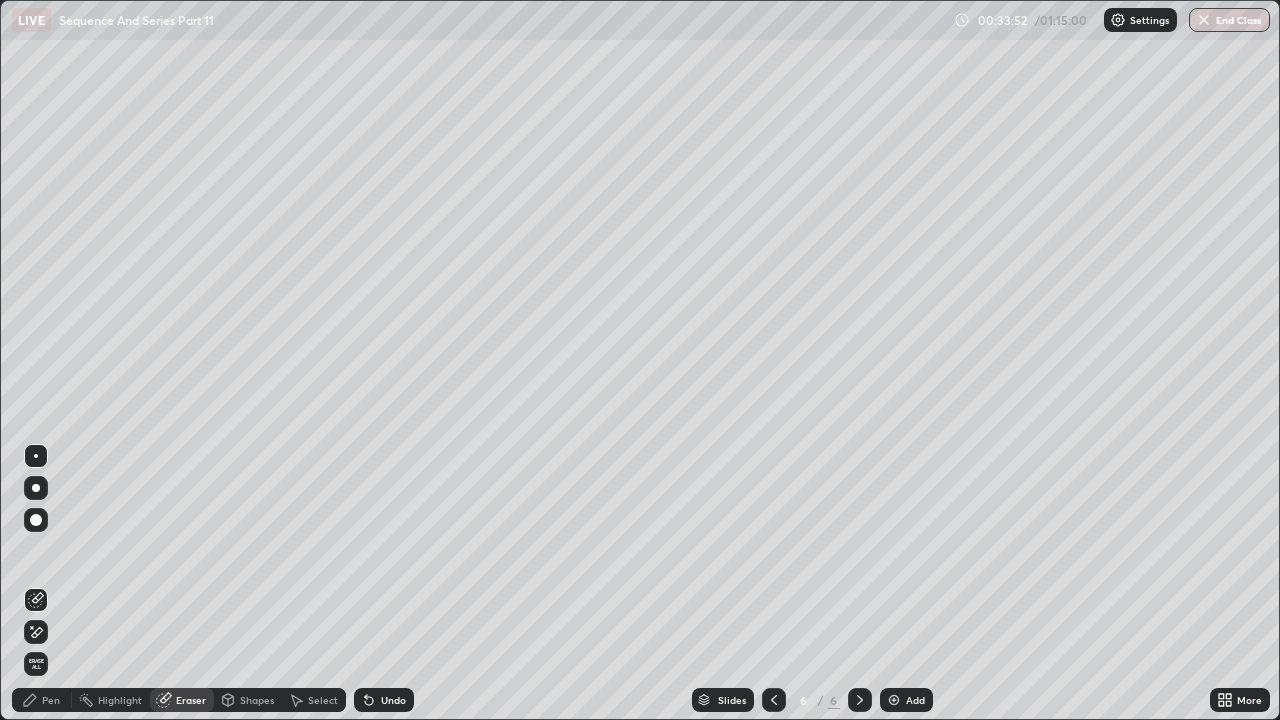 click on "Pen" at bounding box center (51, 700) 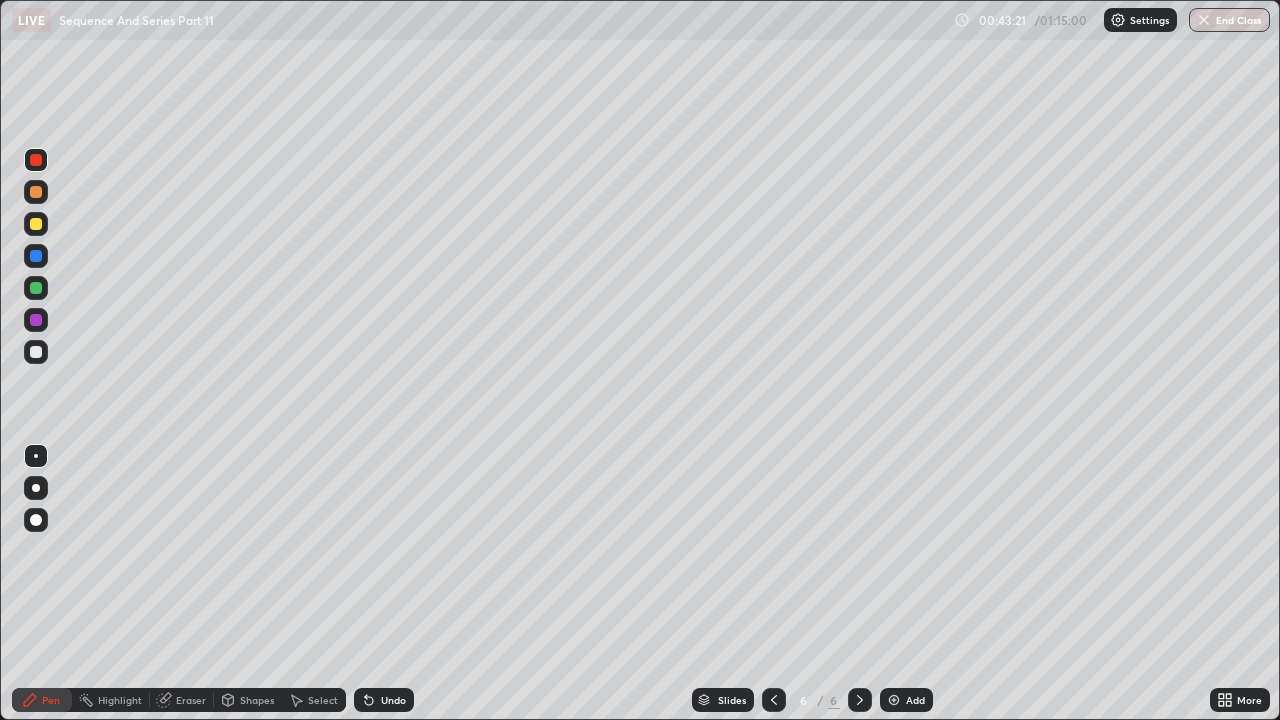 click at bounding box center (894, 700) 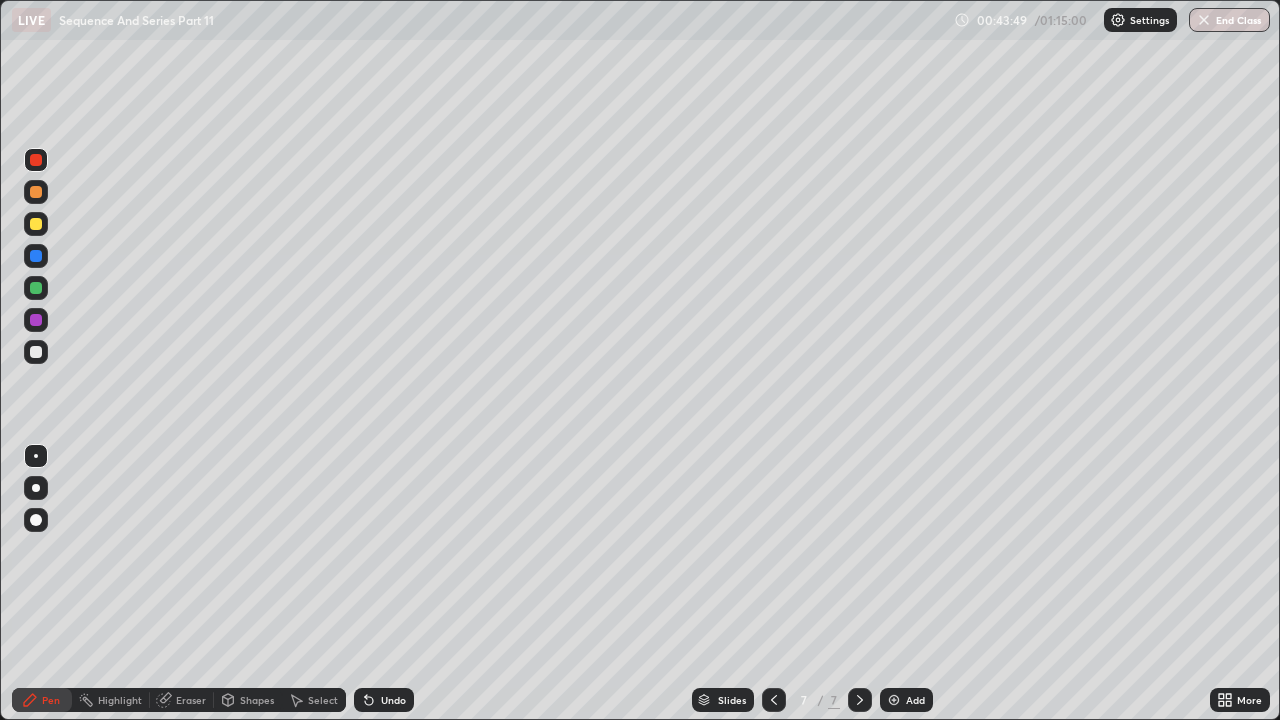 click on "Eraser" at bounding box center (191, 700) 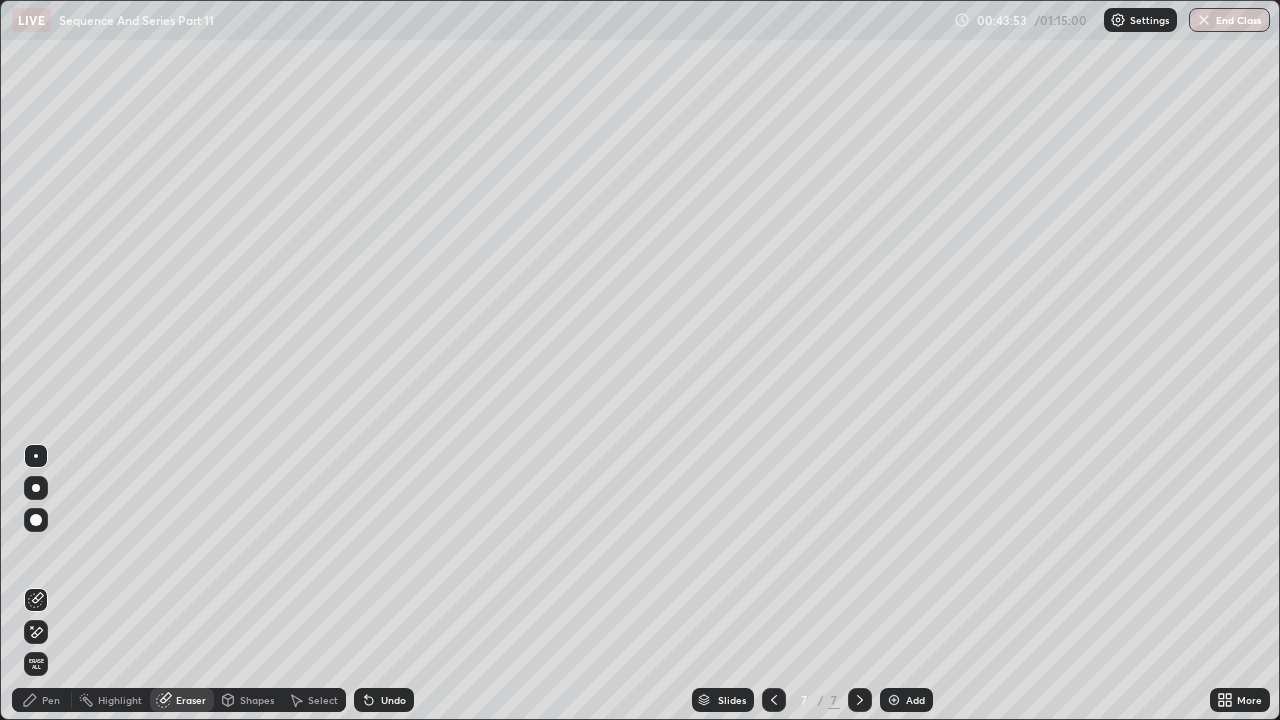 click on "Pen" at bounding box center [51, 700] 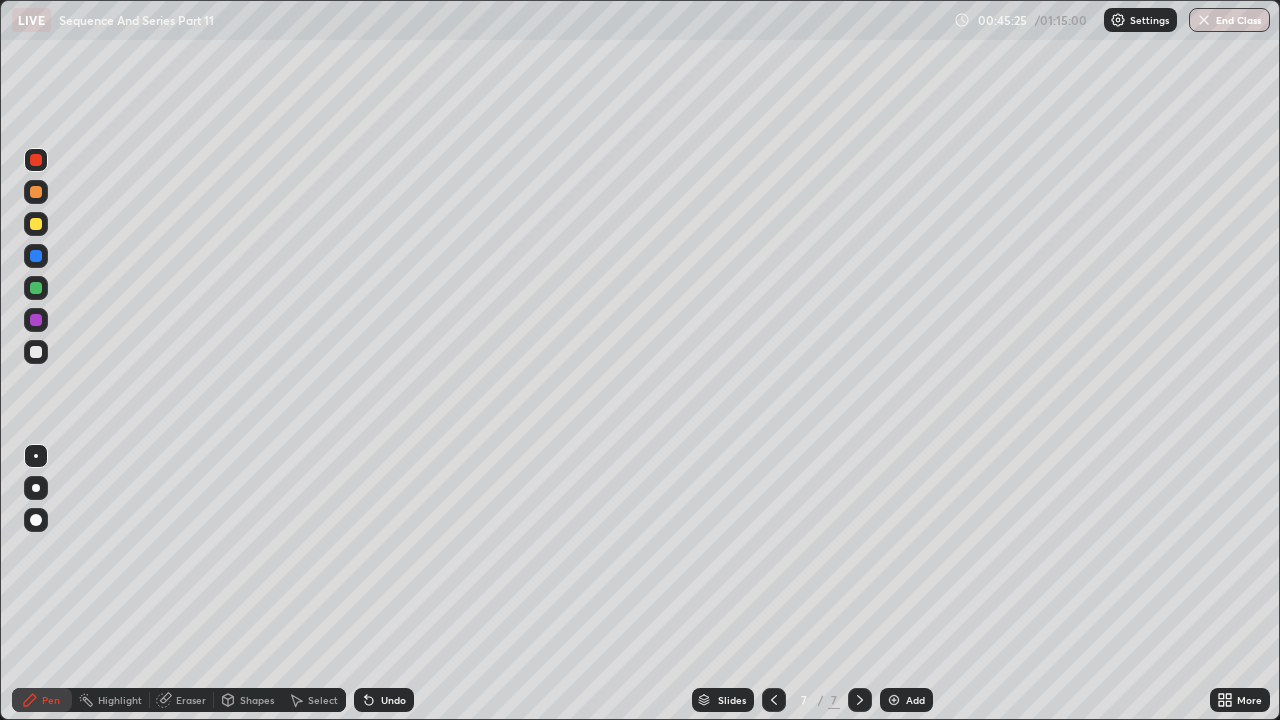click 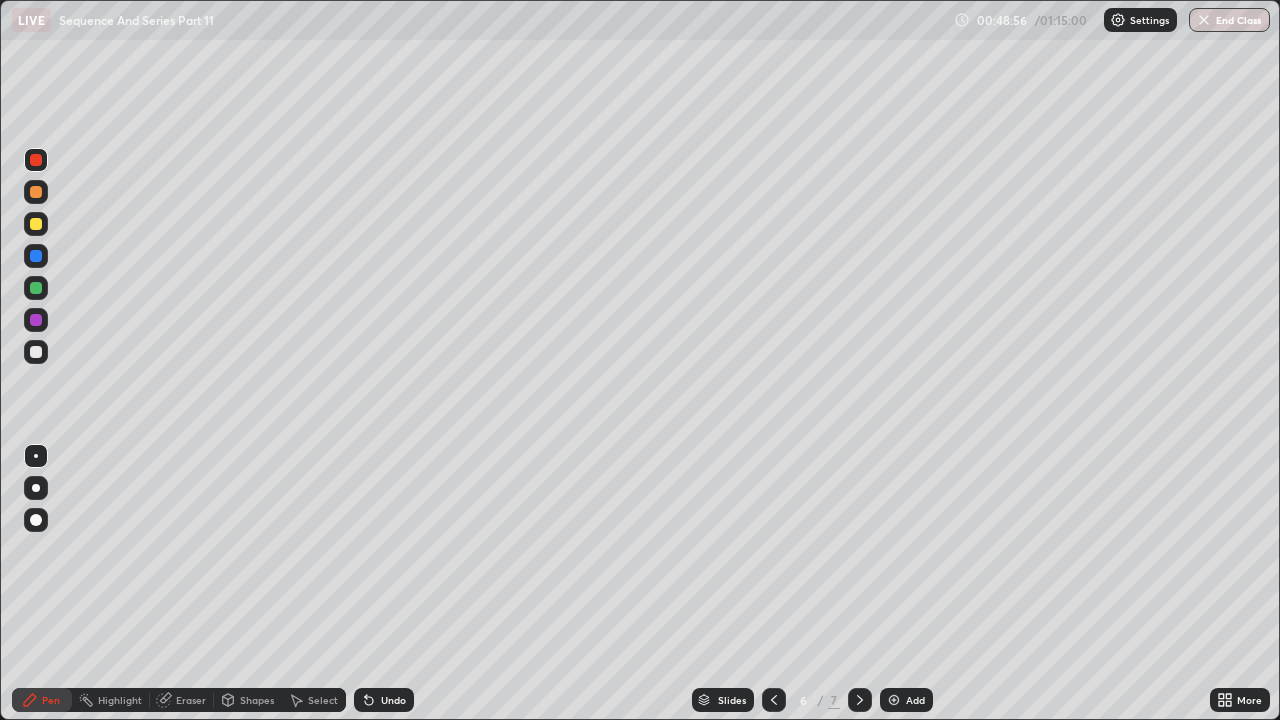 click at bounding box center (36, 288) 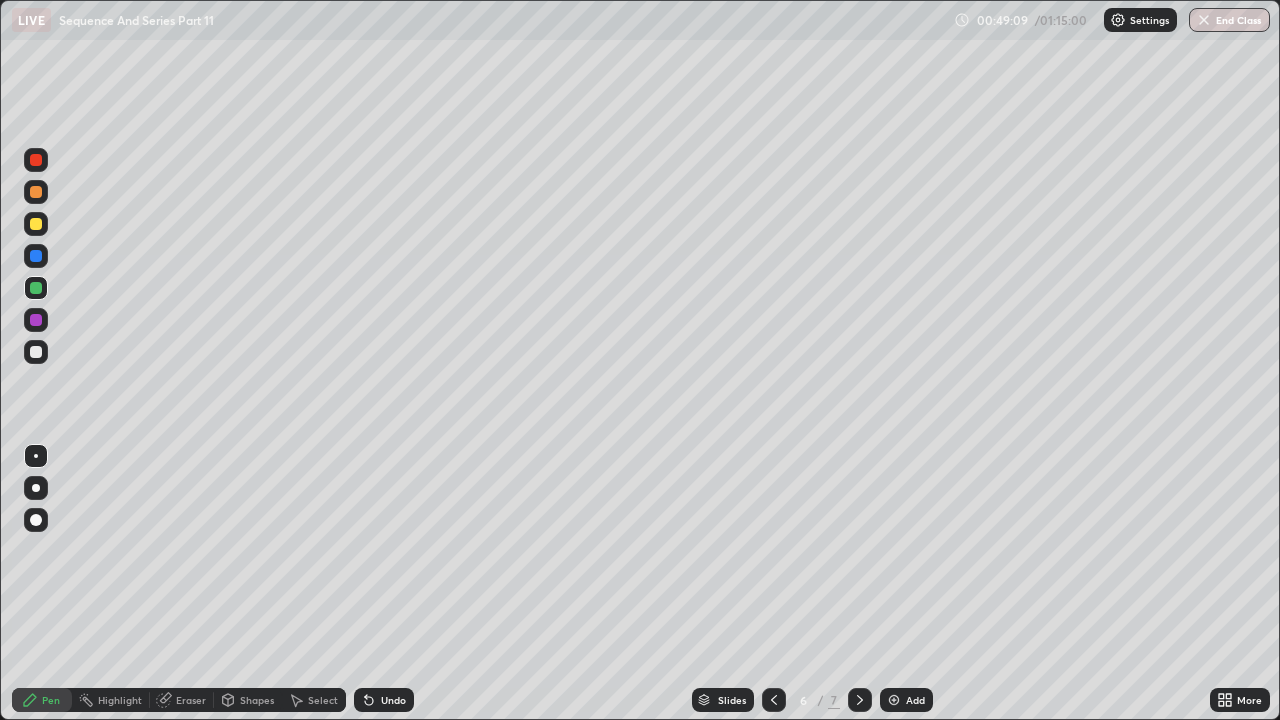 click on "Eraser" at bounding box center (182, 700) 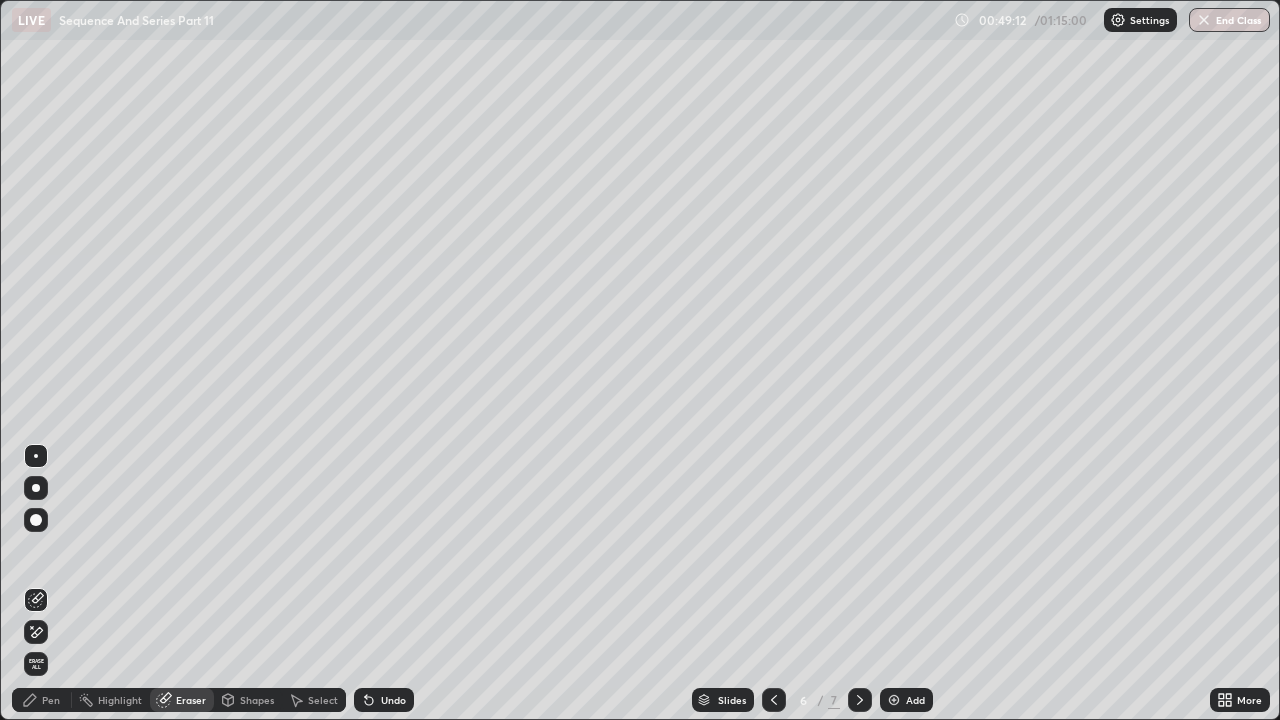 click on "Pen" at bounding box center (51, 700) 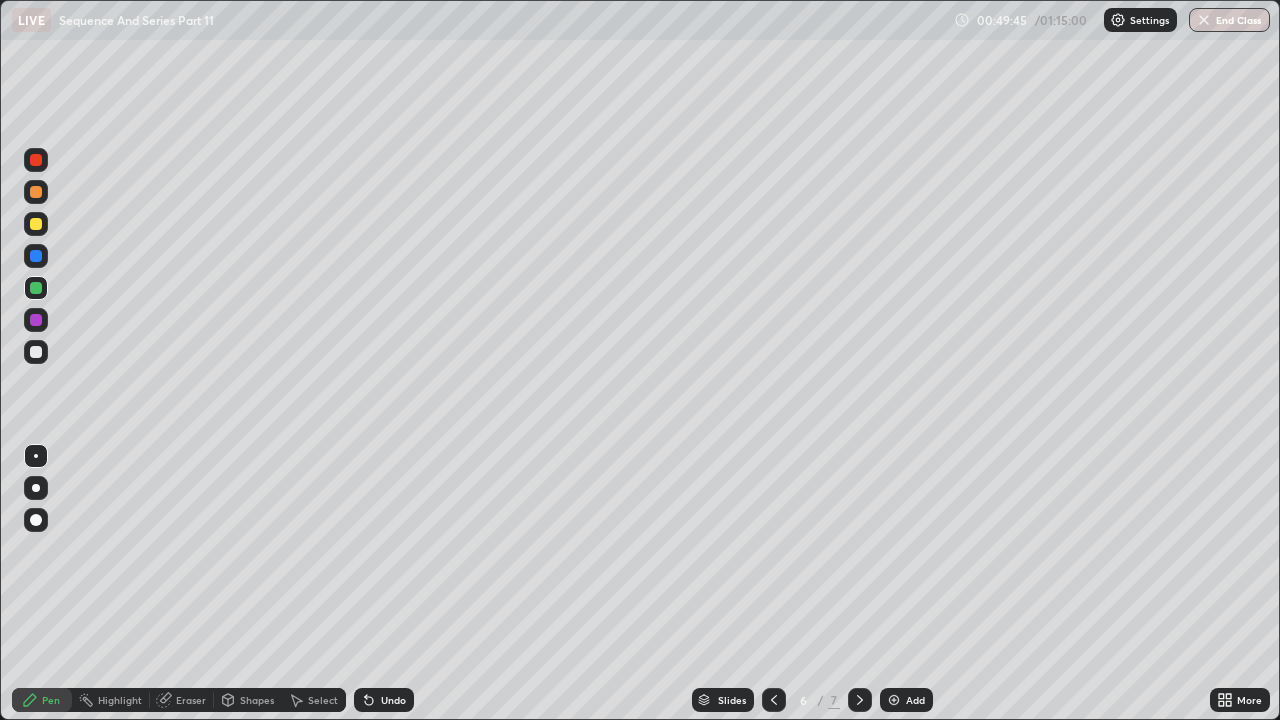 click 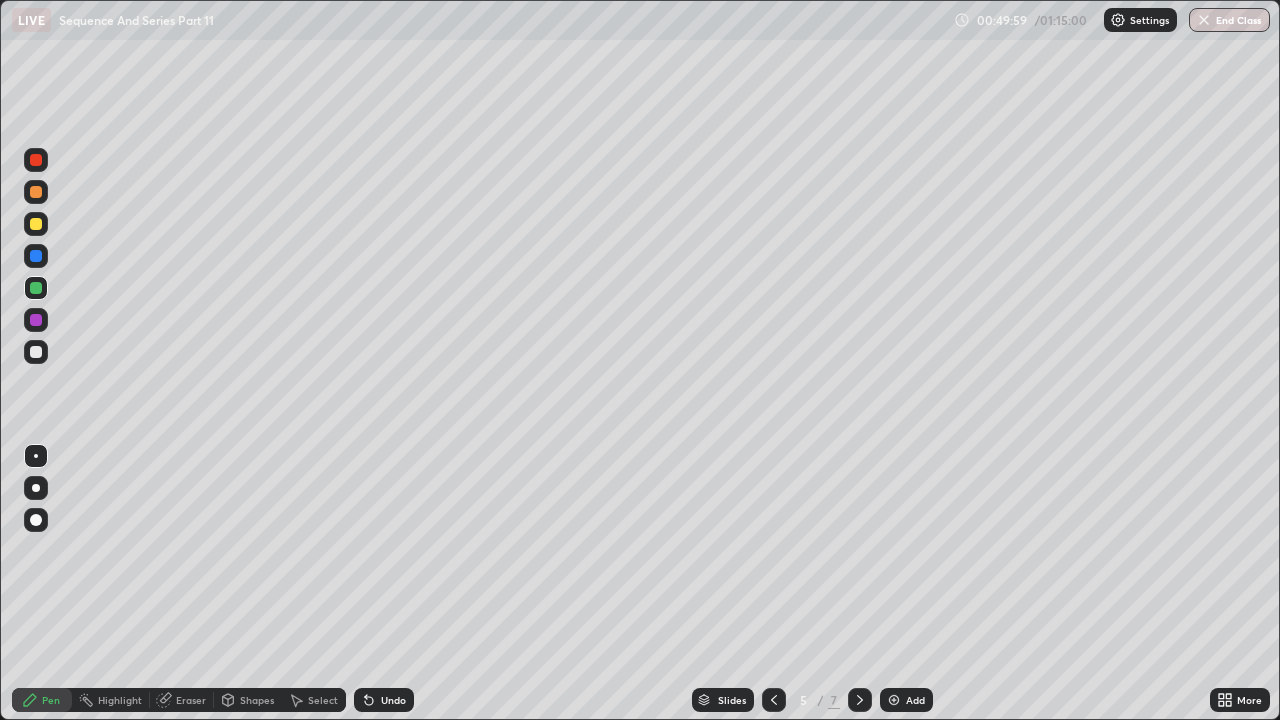 click 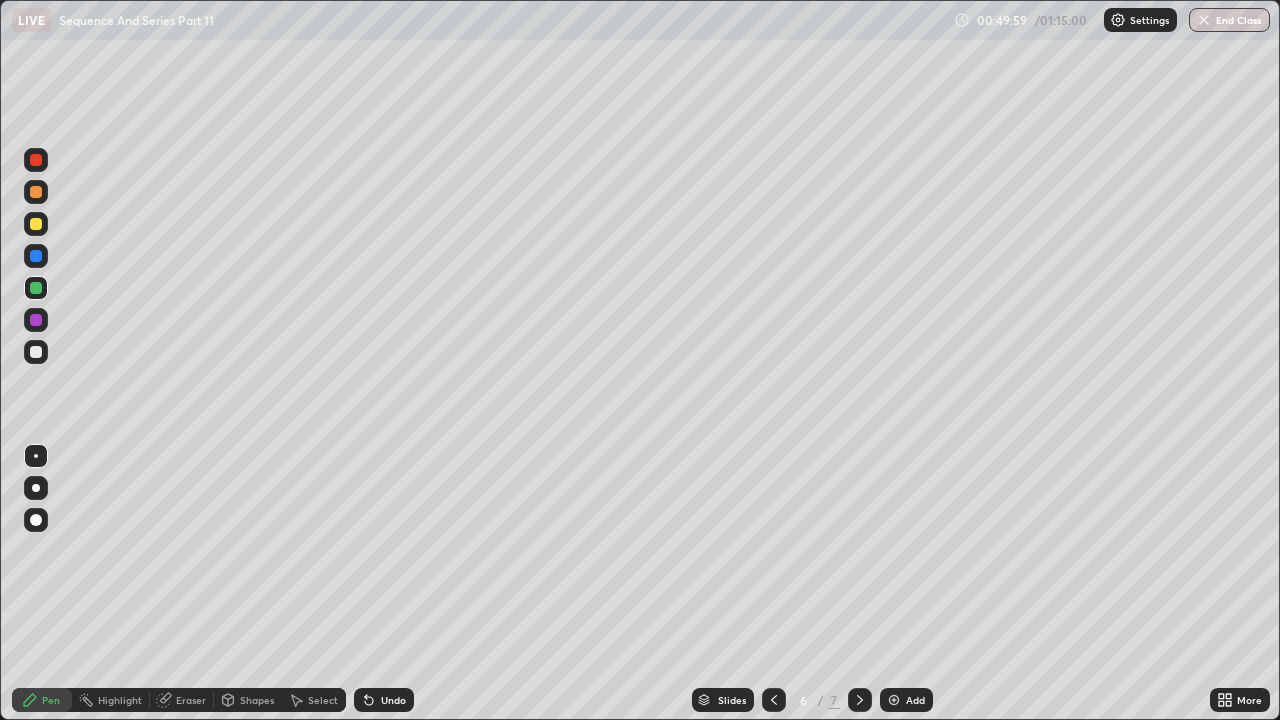 click 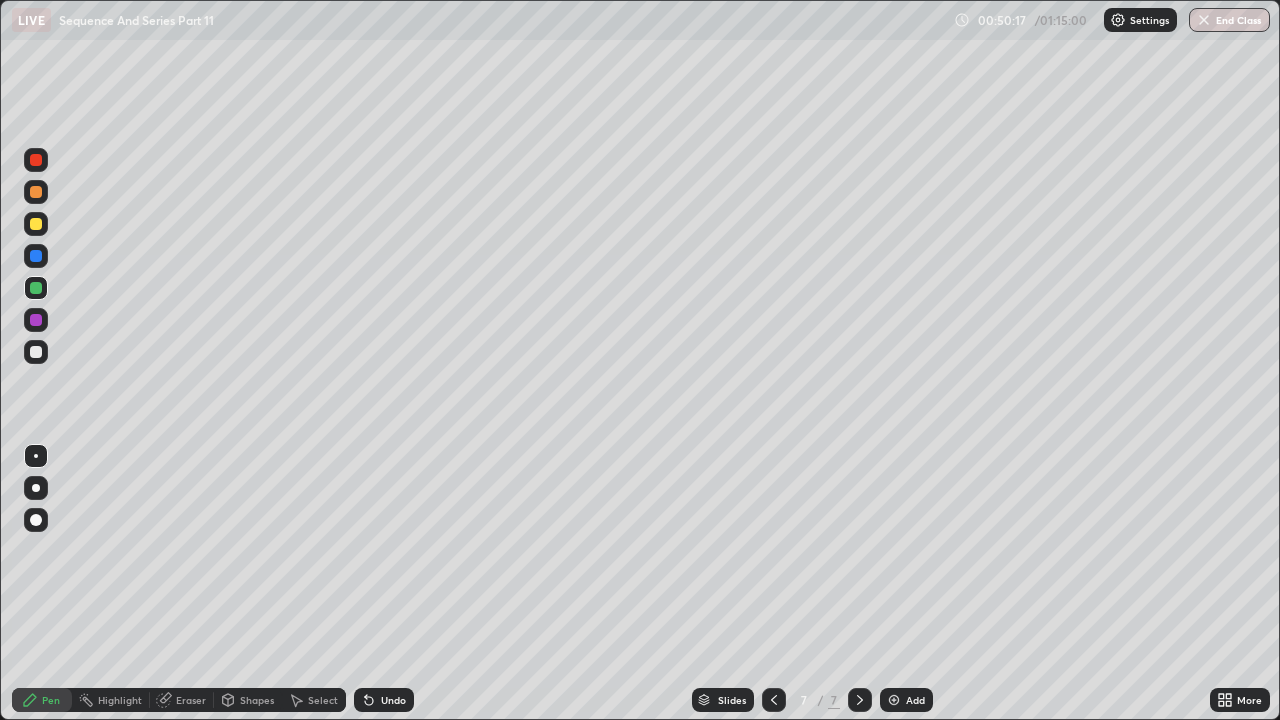 click 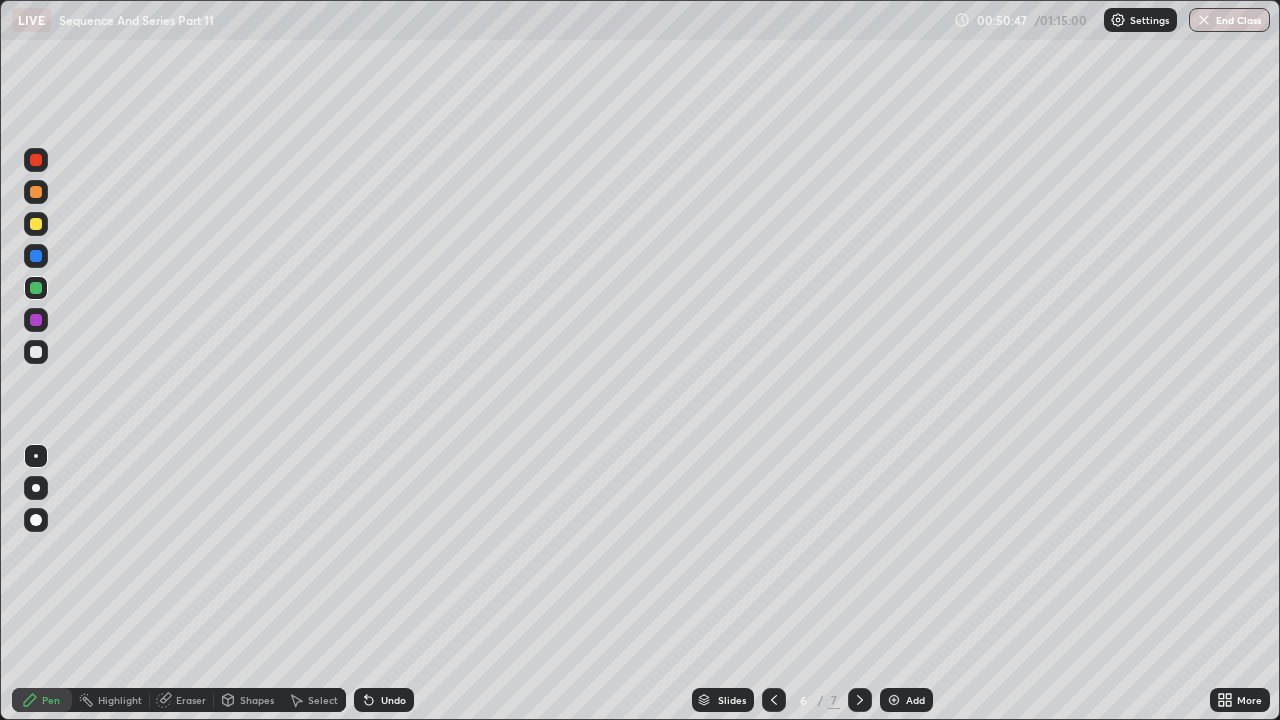 click on "Highlight" at bounding box center [120, 700] 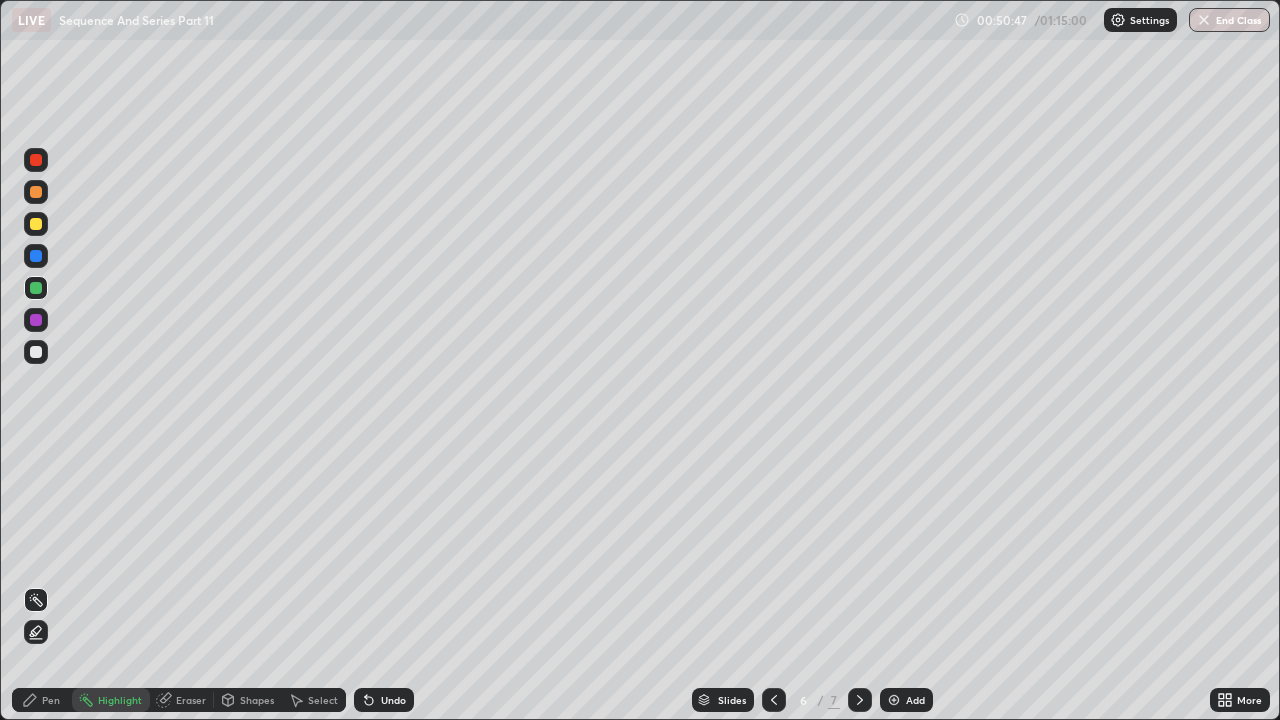 click 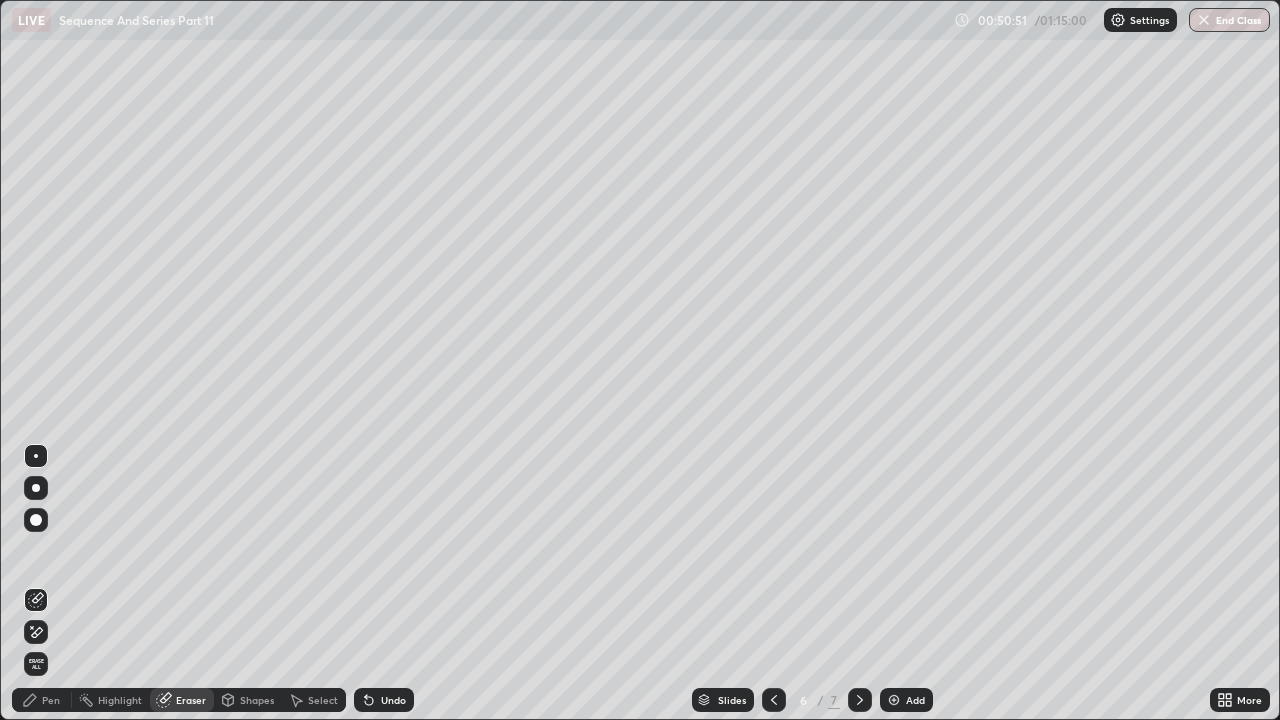click on "Pen" at bounding box center (51, 700) 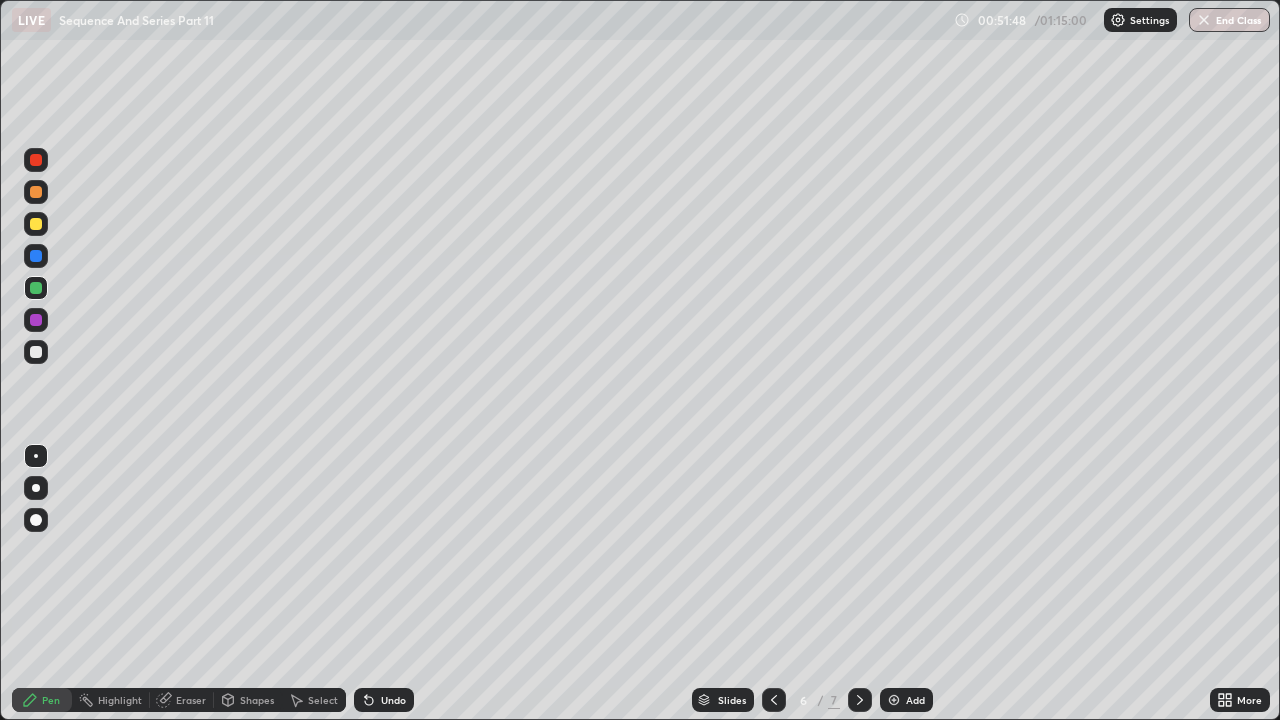 click 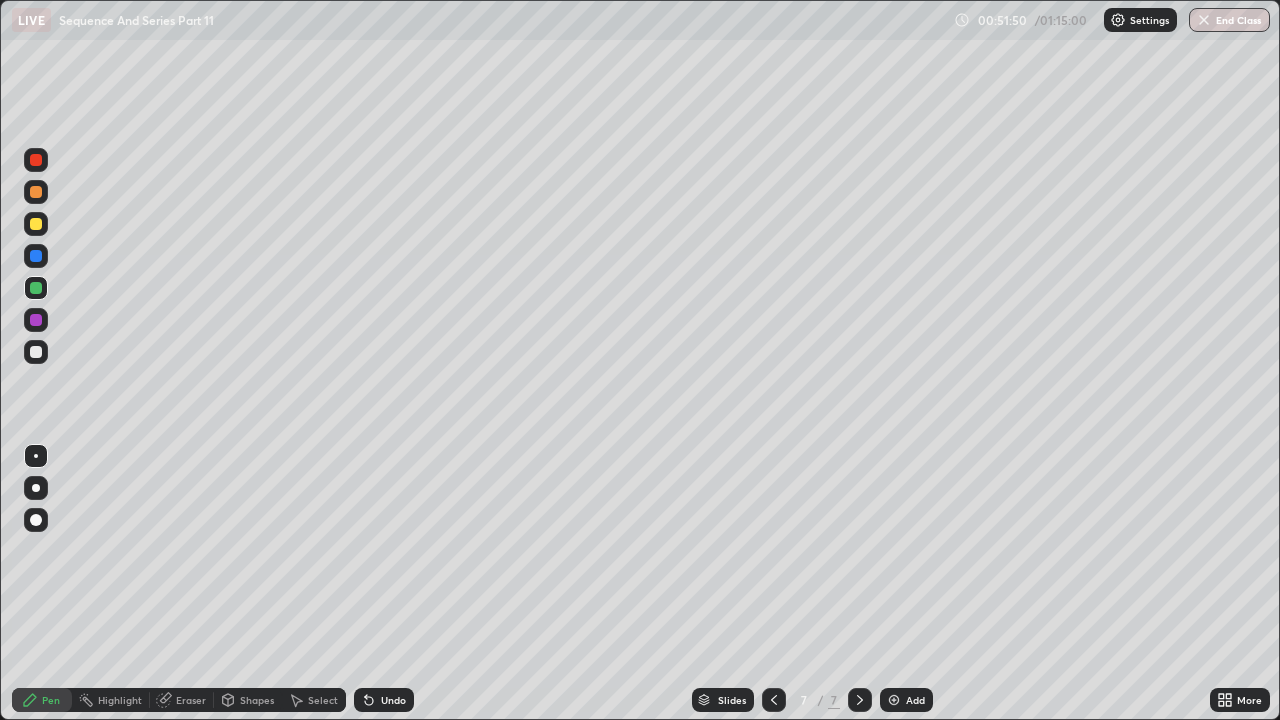 click at bounding box center [894, 700] 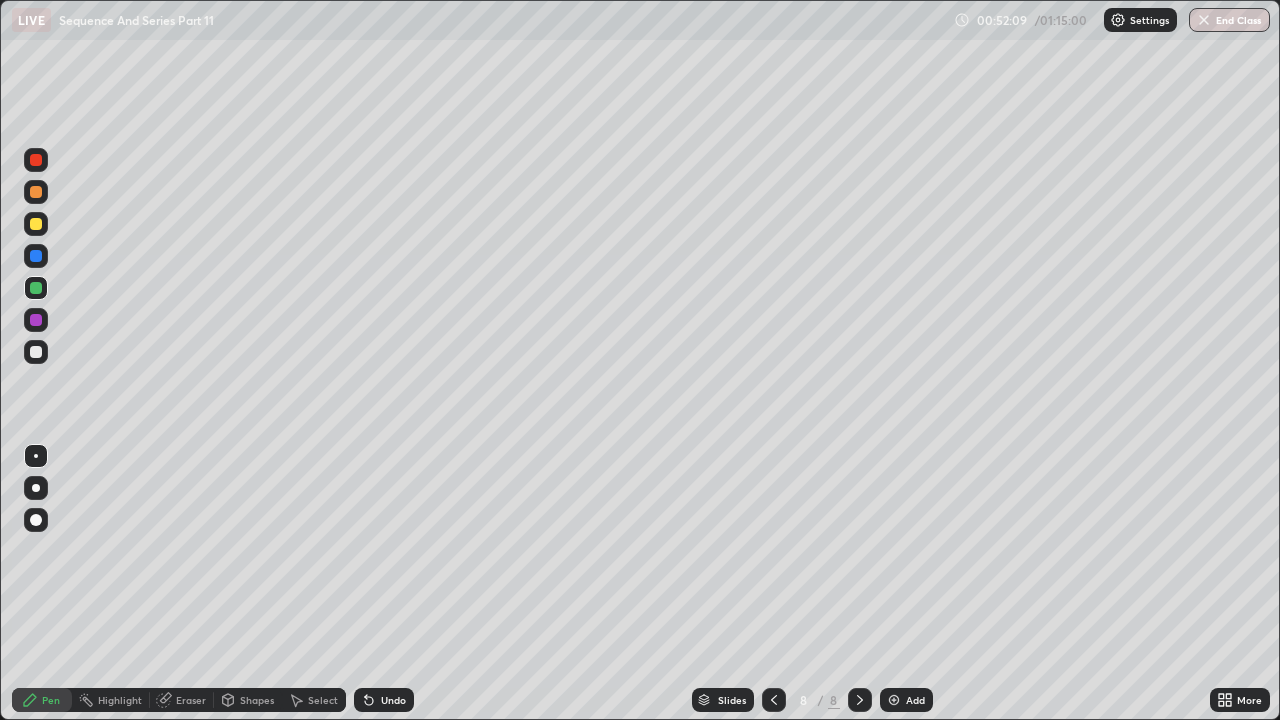 click on "Eraser" at bounding box center [182, 700] 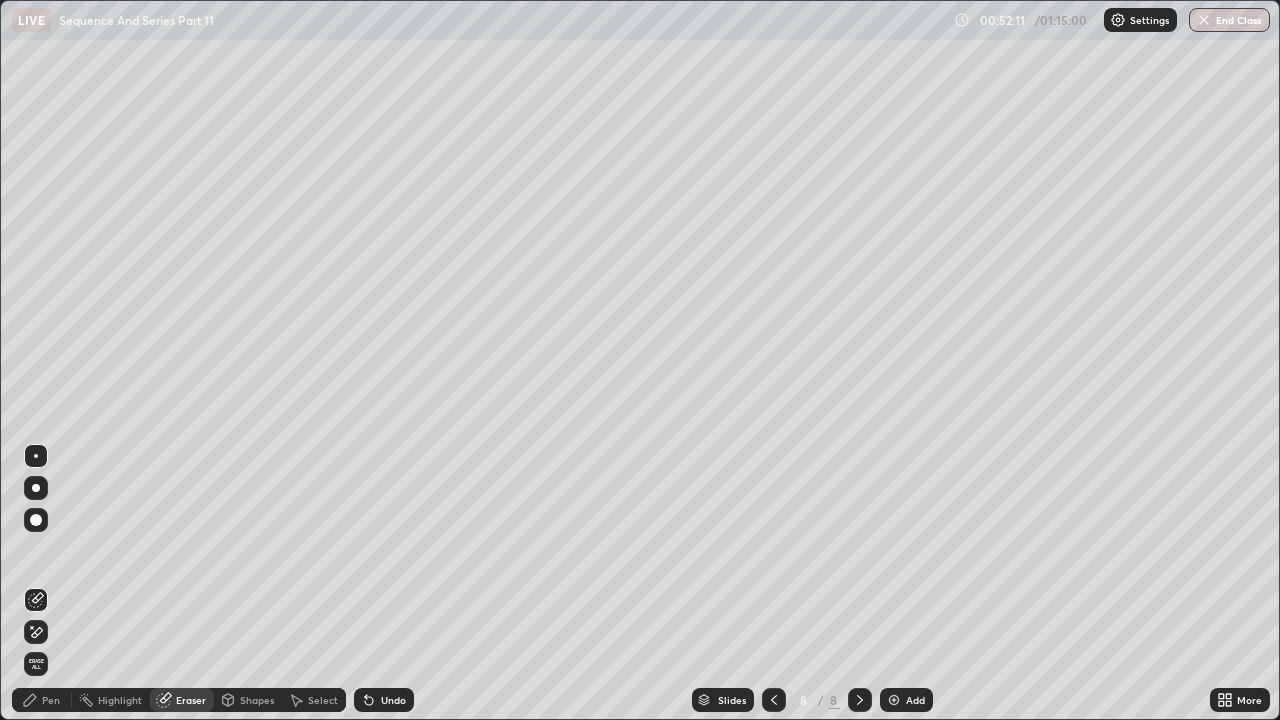 click on "Pen" at bounding box center [51, 700] 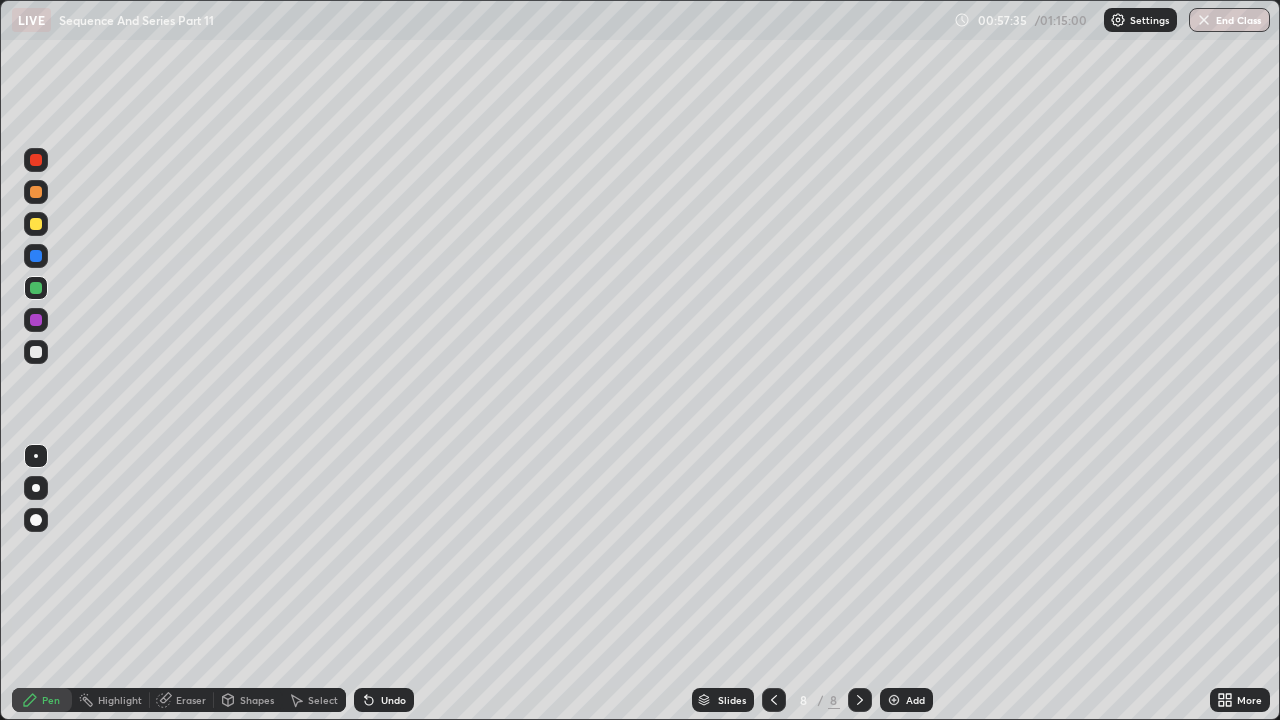 click at bounding box center (894, 700) 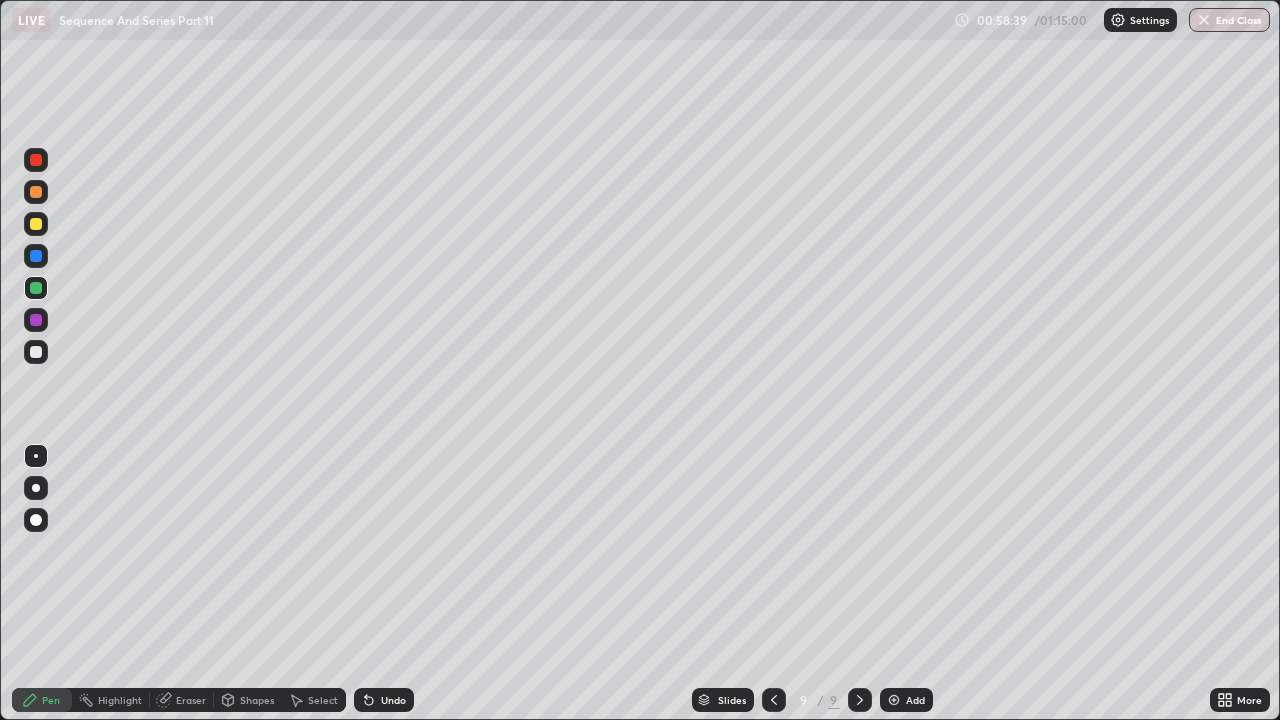 click 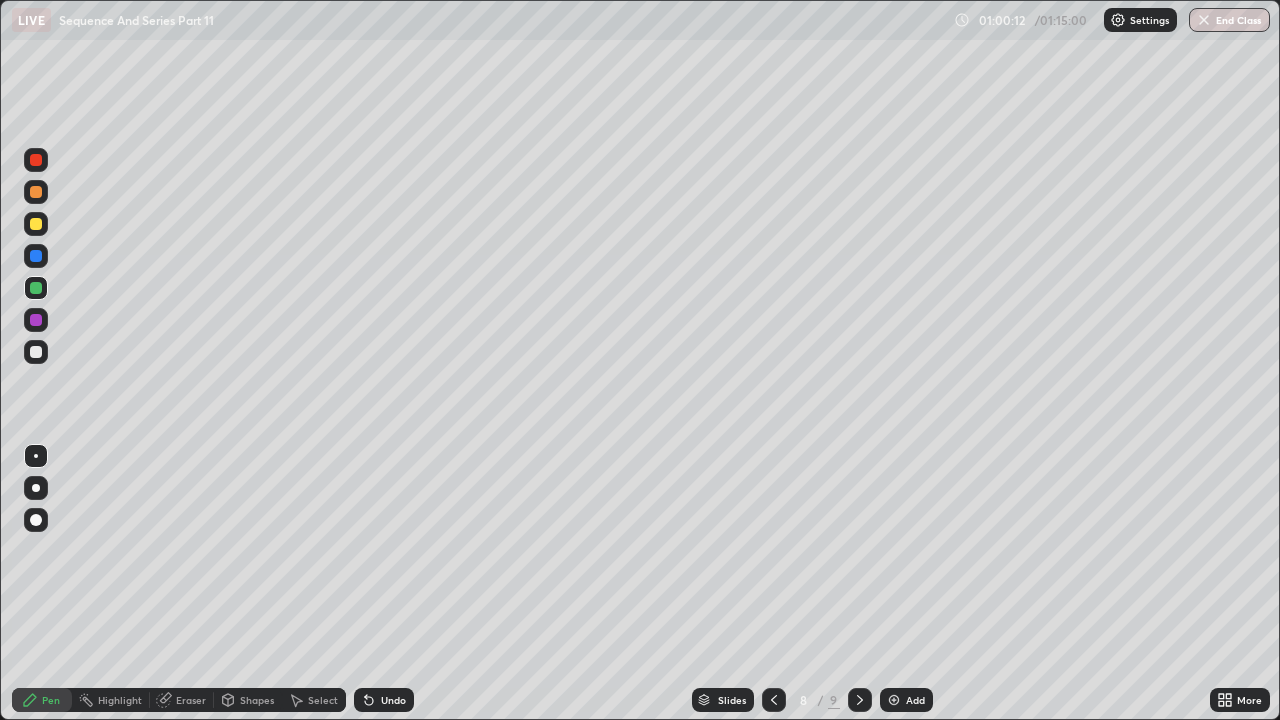 click 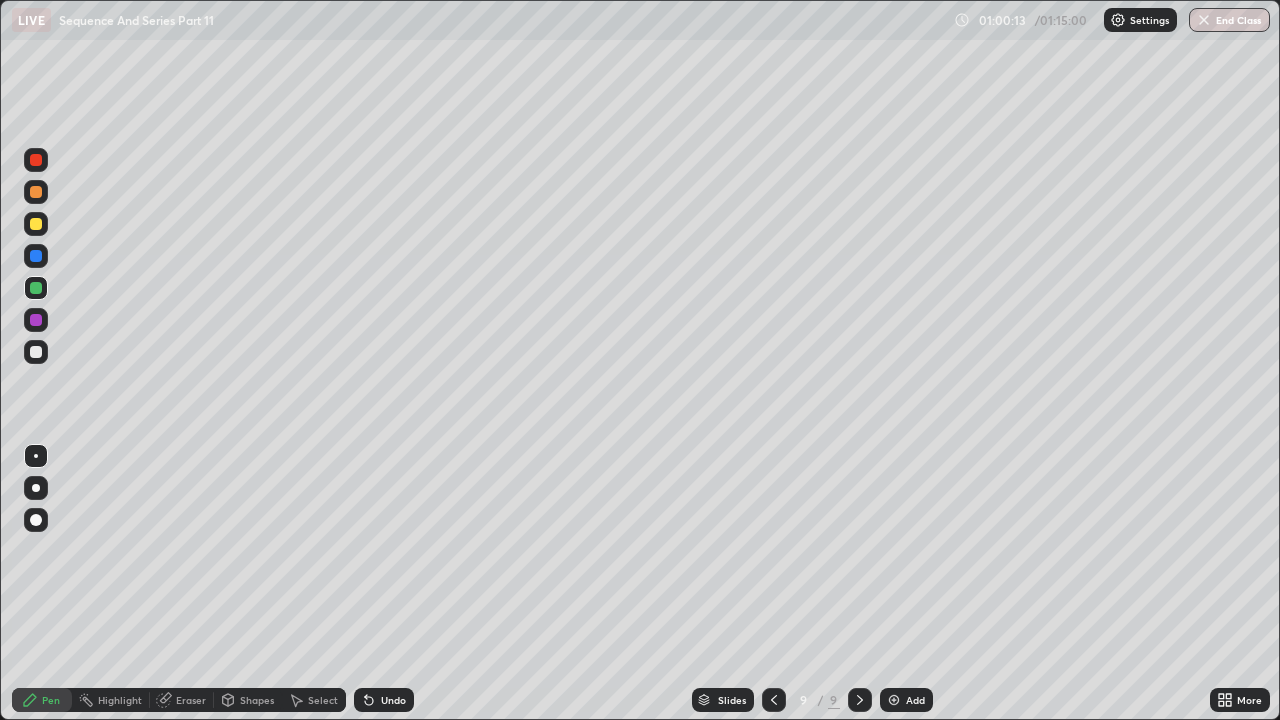 click at bounding box center [894, 700] 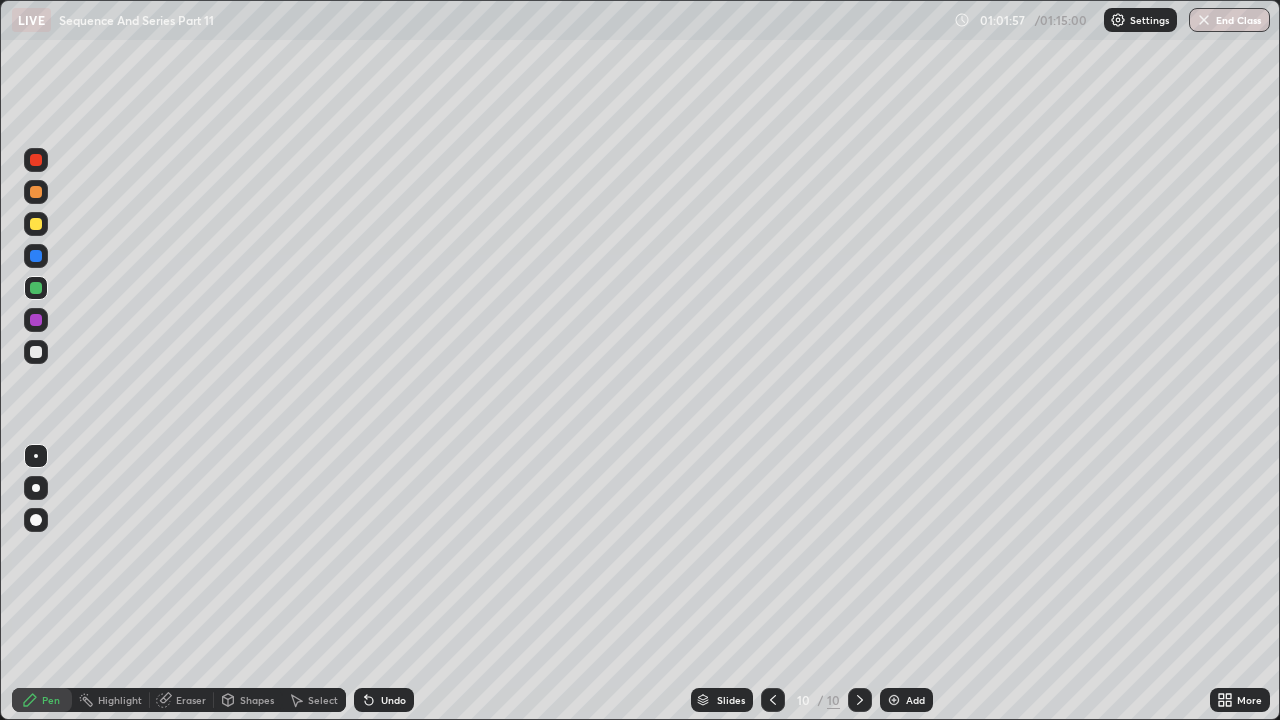 click on "Eraser" at bounding box center (191, 700) 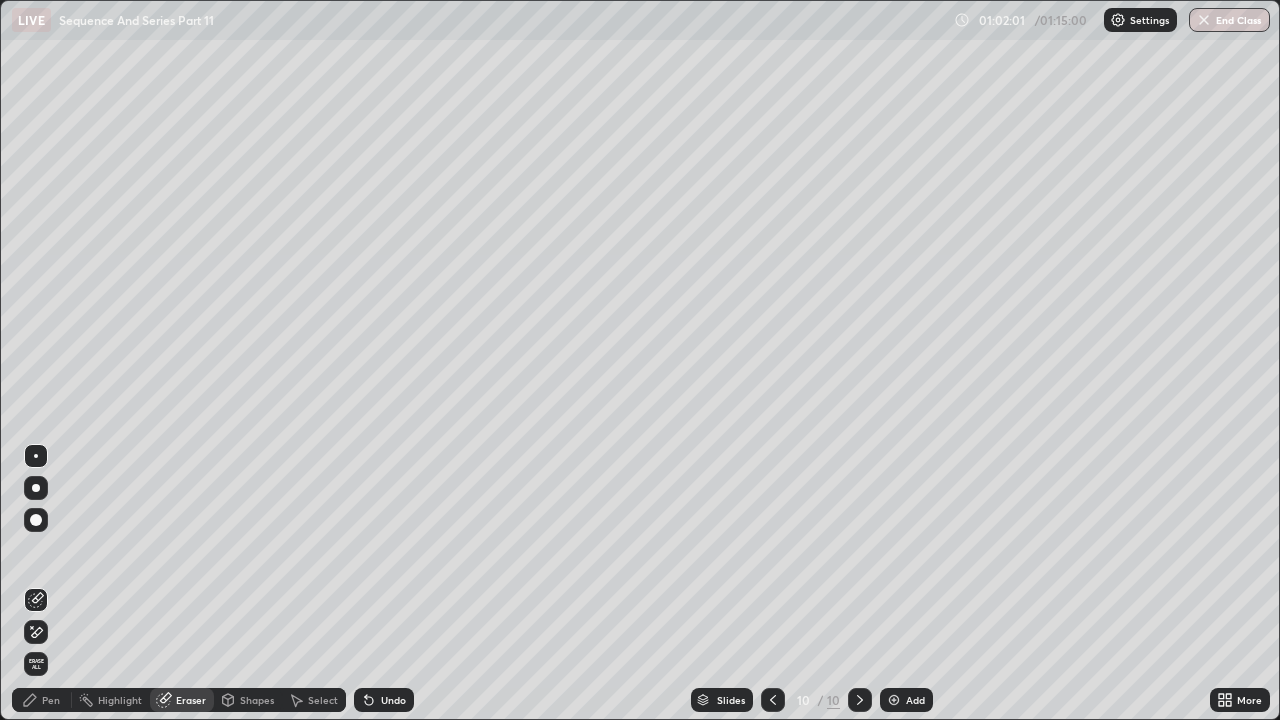 click on "Pen" at bounding box center [42, 700] 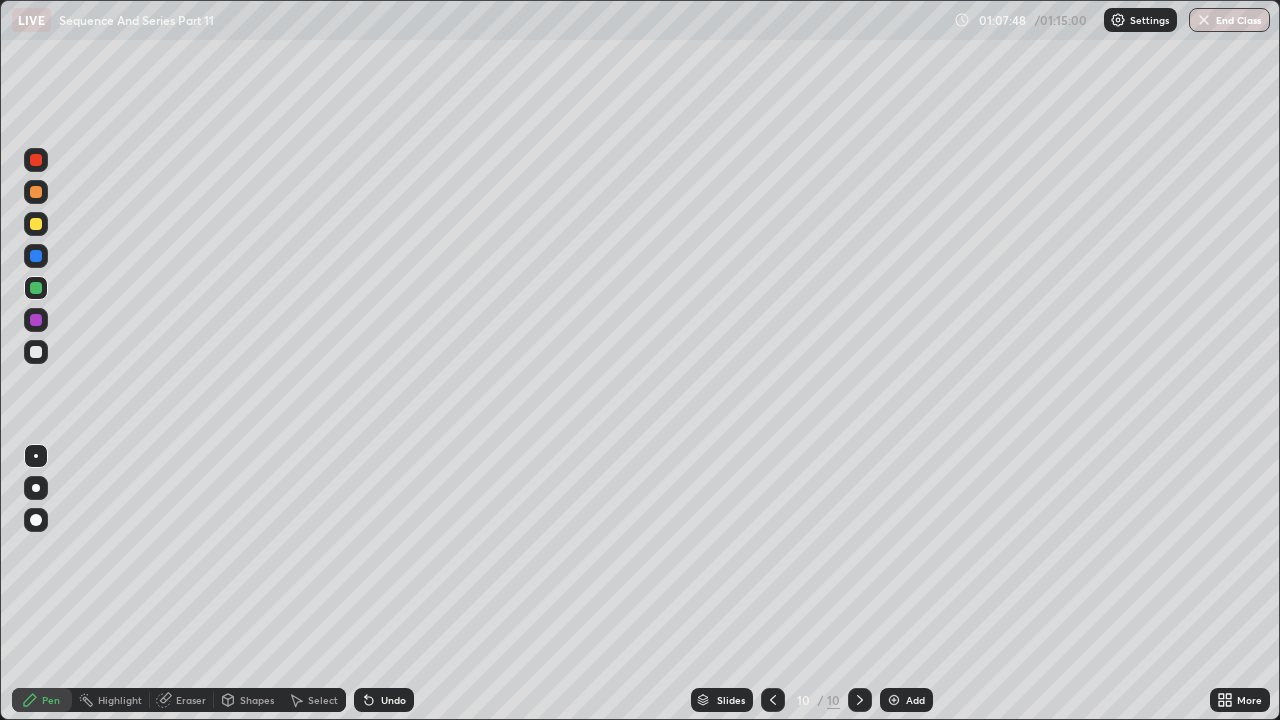 click at bounding box center [894, 700] 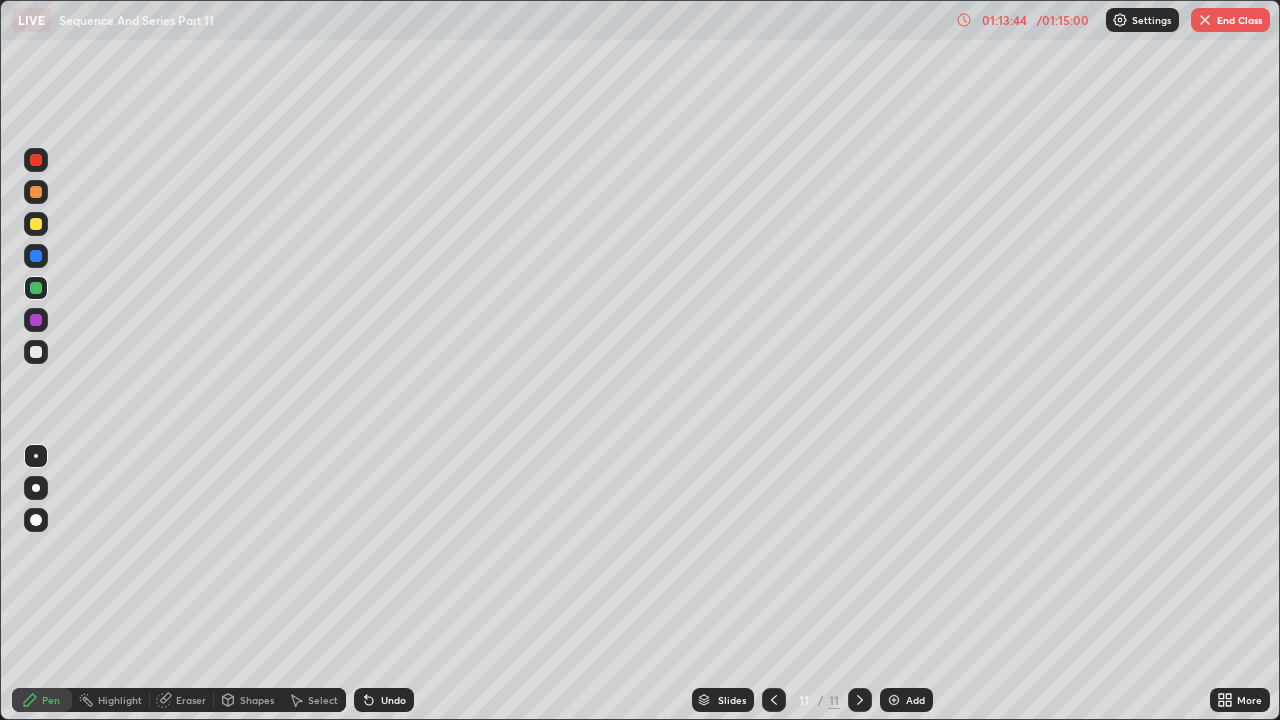 click on "Eraser" at bounding box center (191, 700) 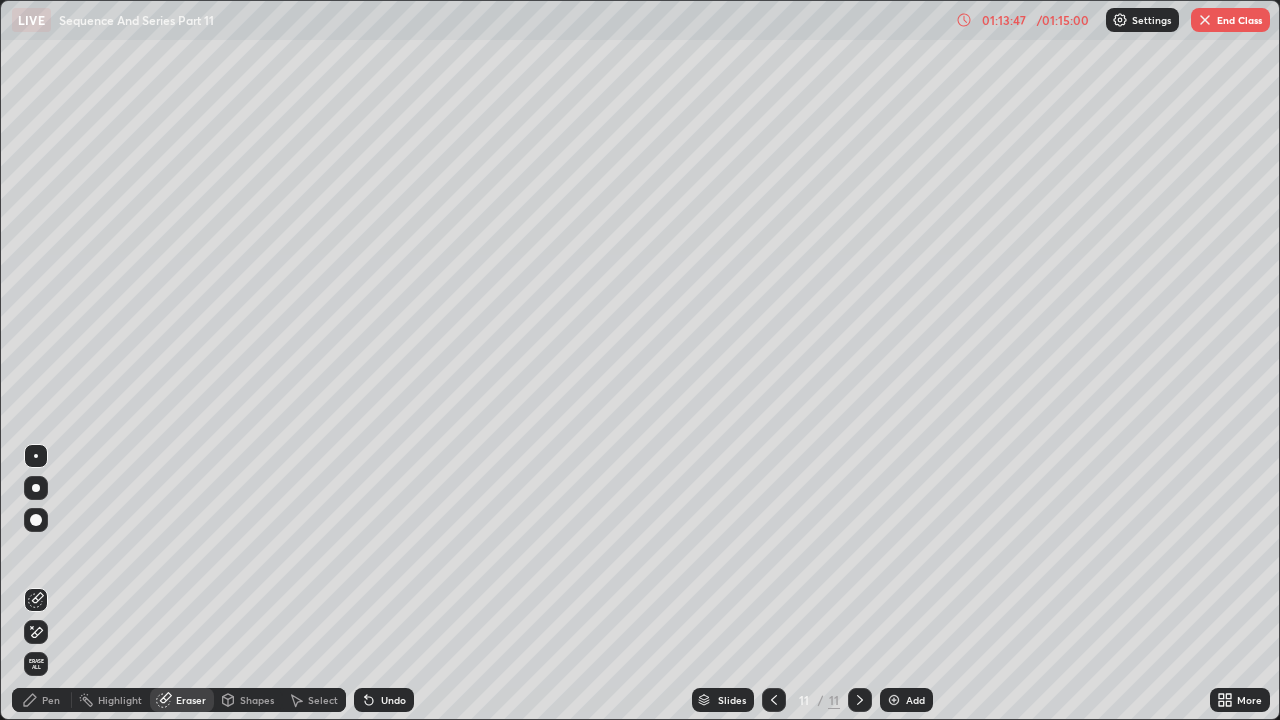 click on "Pen" at bounding box center (51, 700) 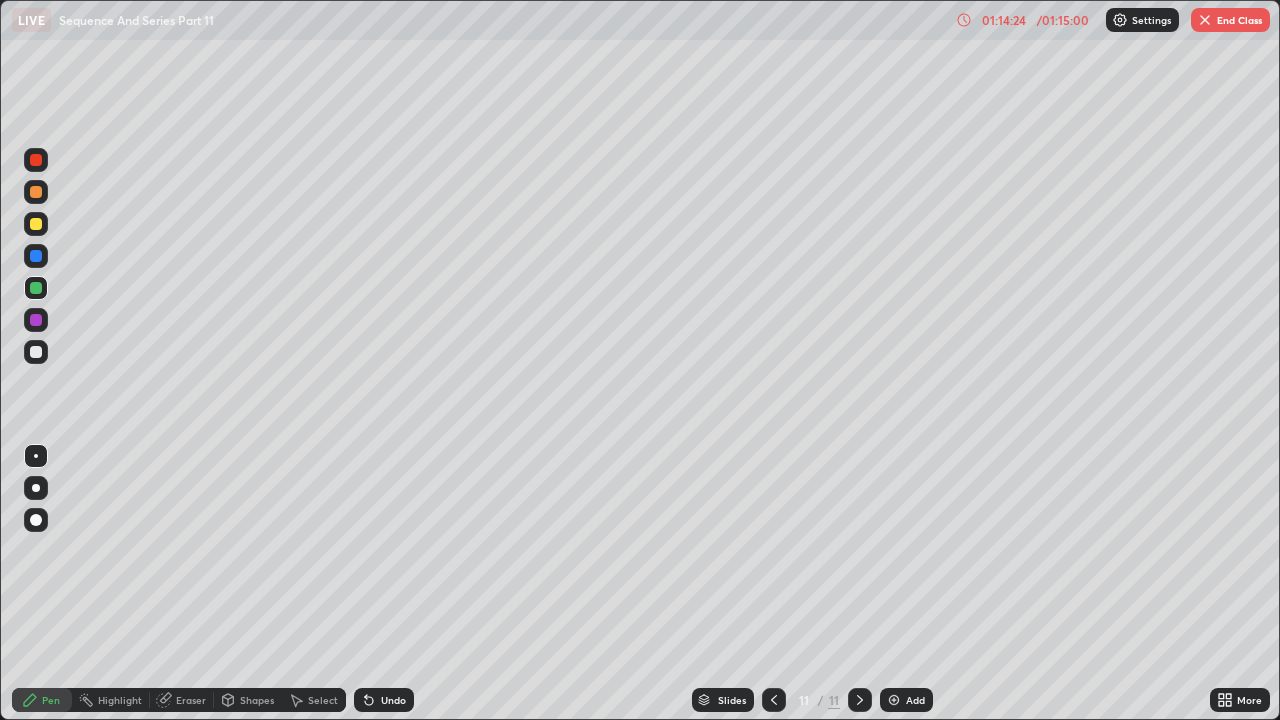 click on "Eraser" at bounding box center [191, 700] 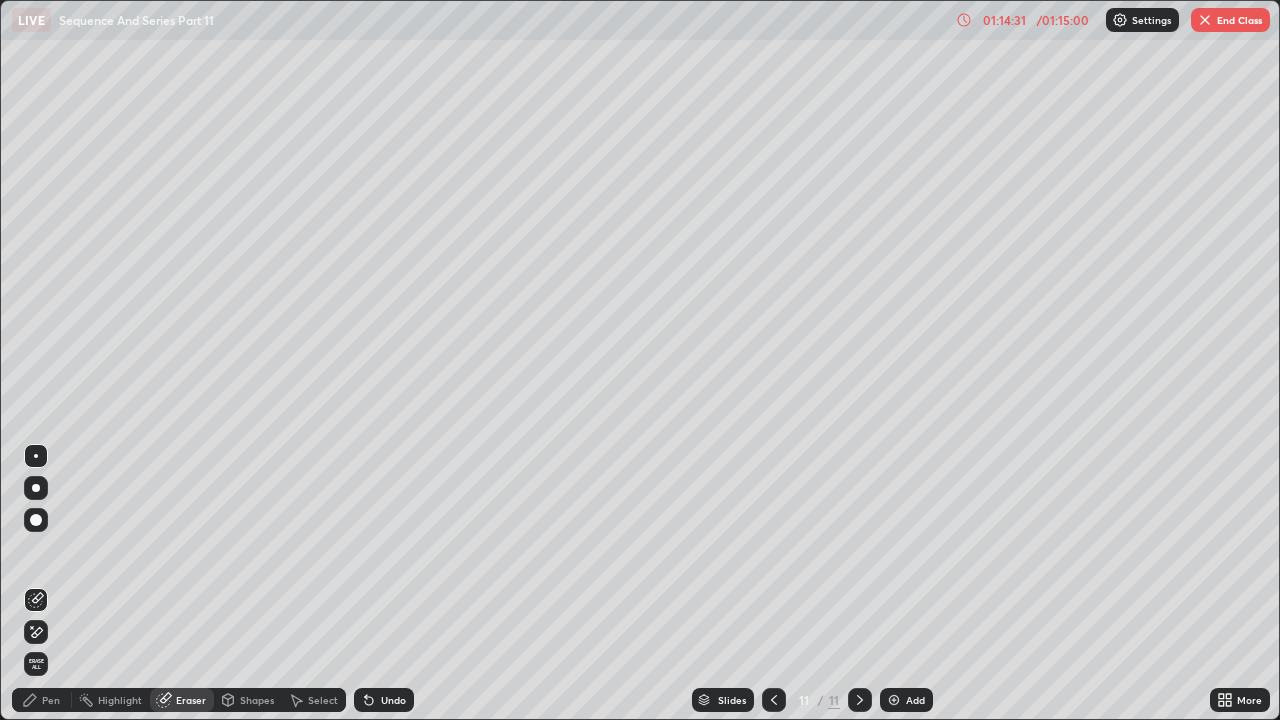 click on "Pen" at bounding box center (42, 700) 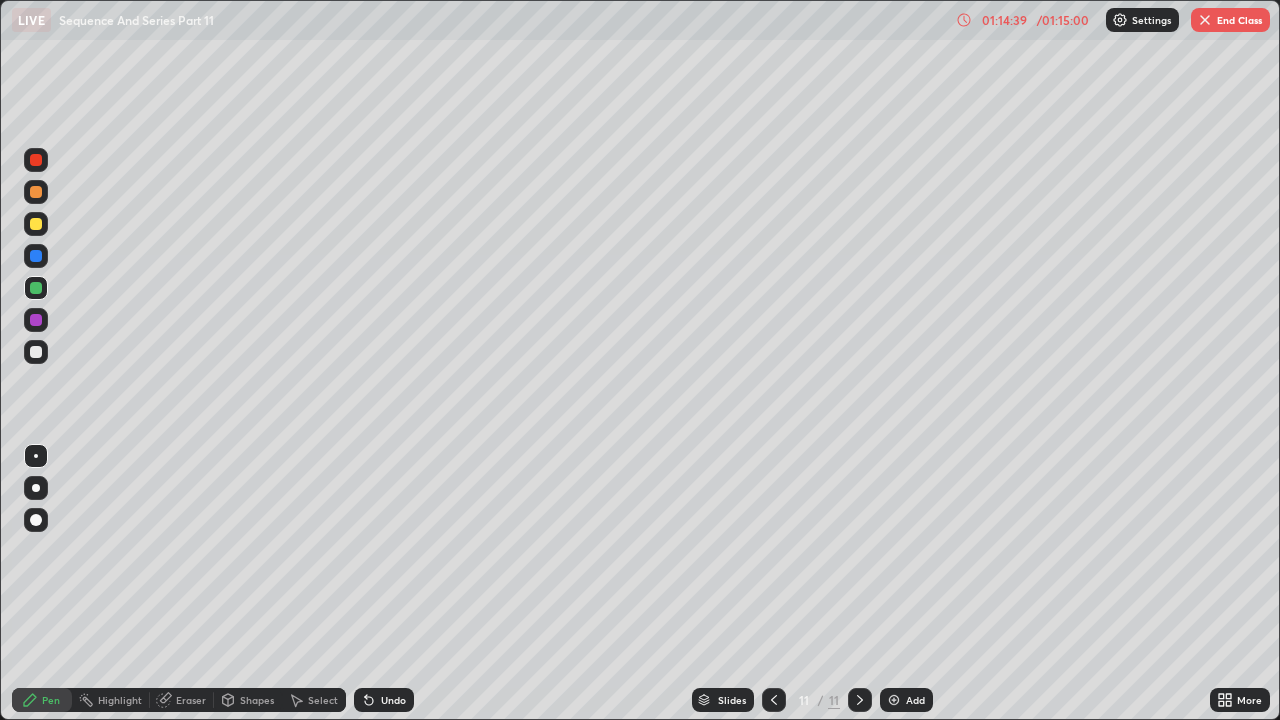 click at bounding box center (36, 256) 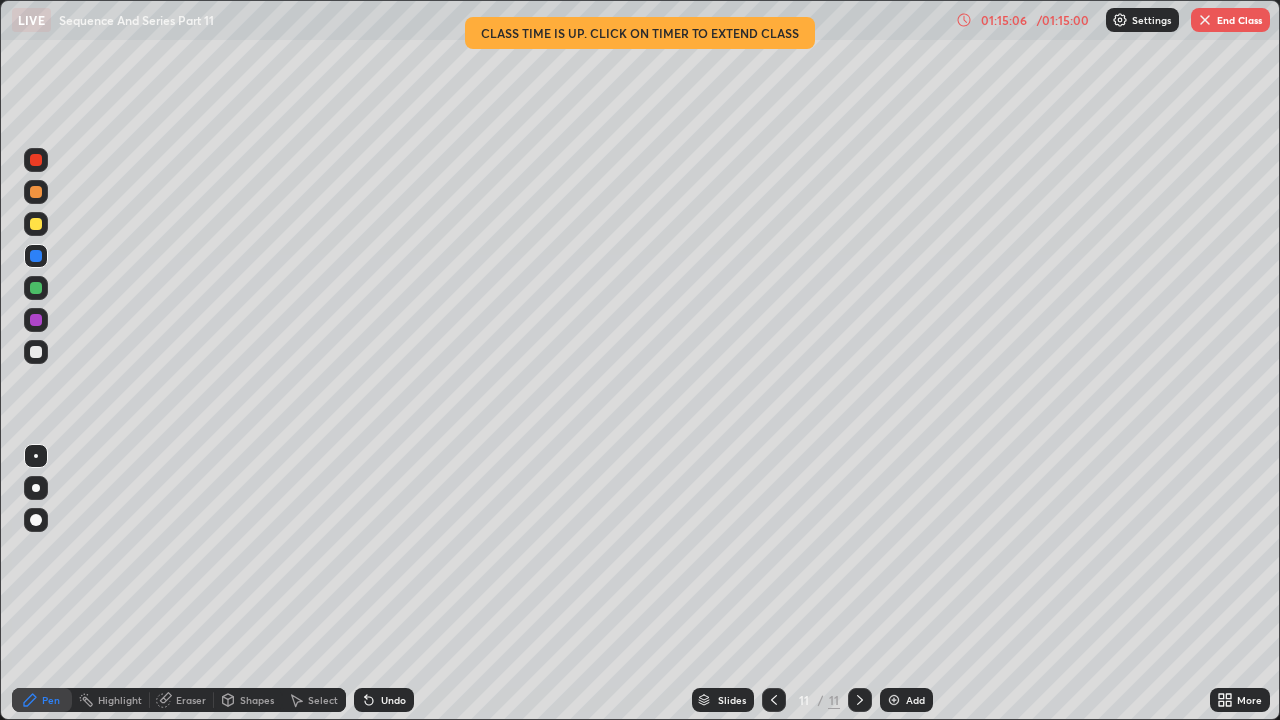 click at bounding box center [36, 192] 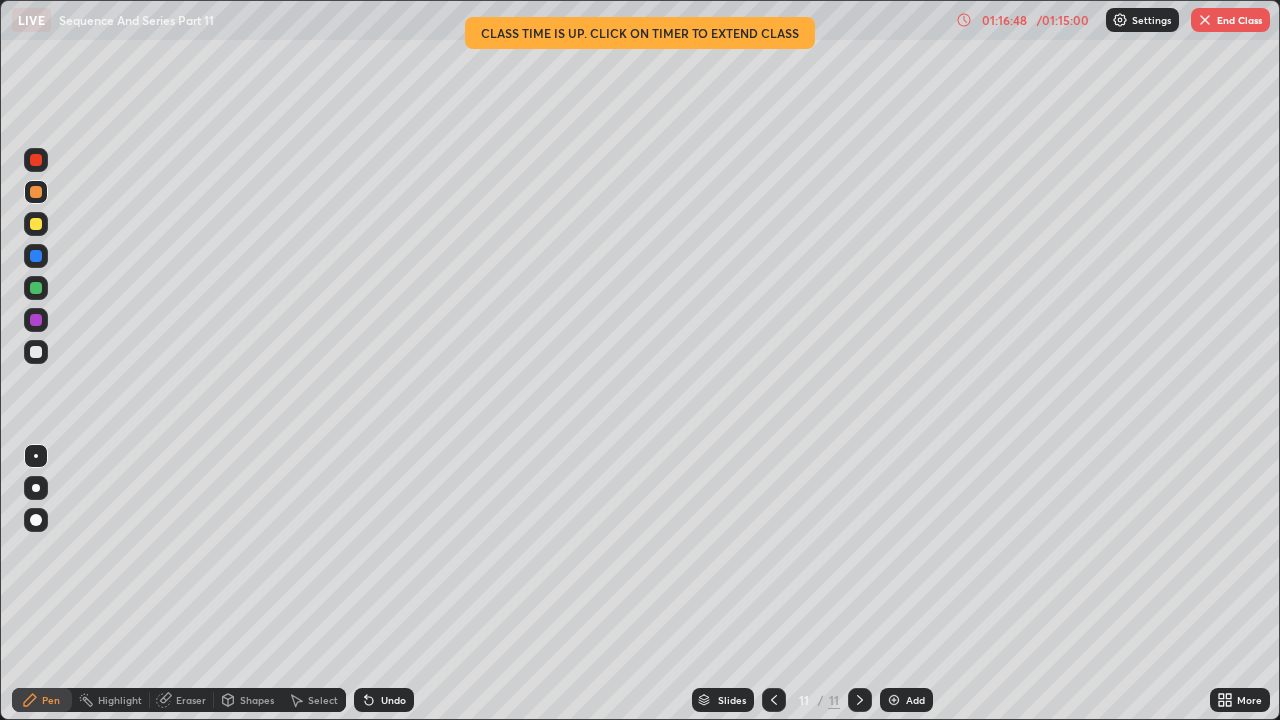 click at bounding box center (1205, 20) 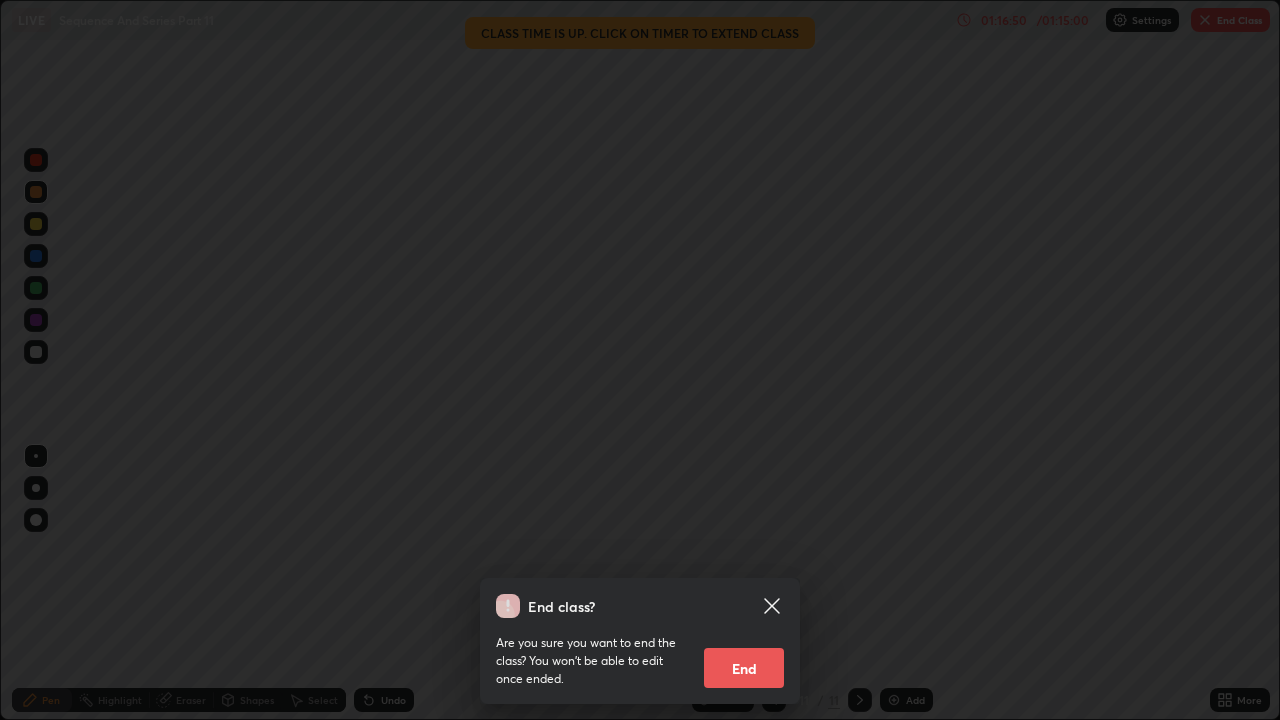 click on "End" at bounding box center (744, 668) 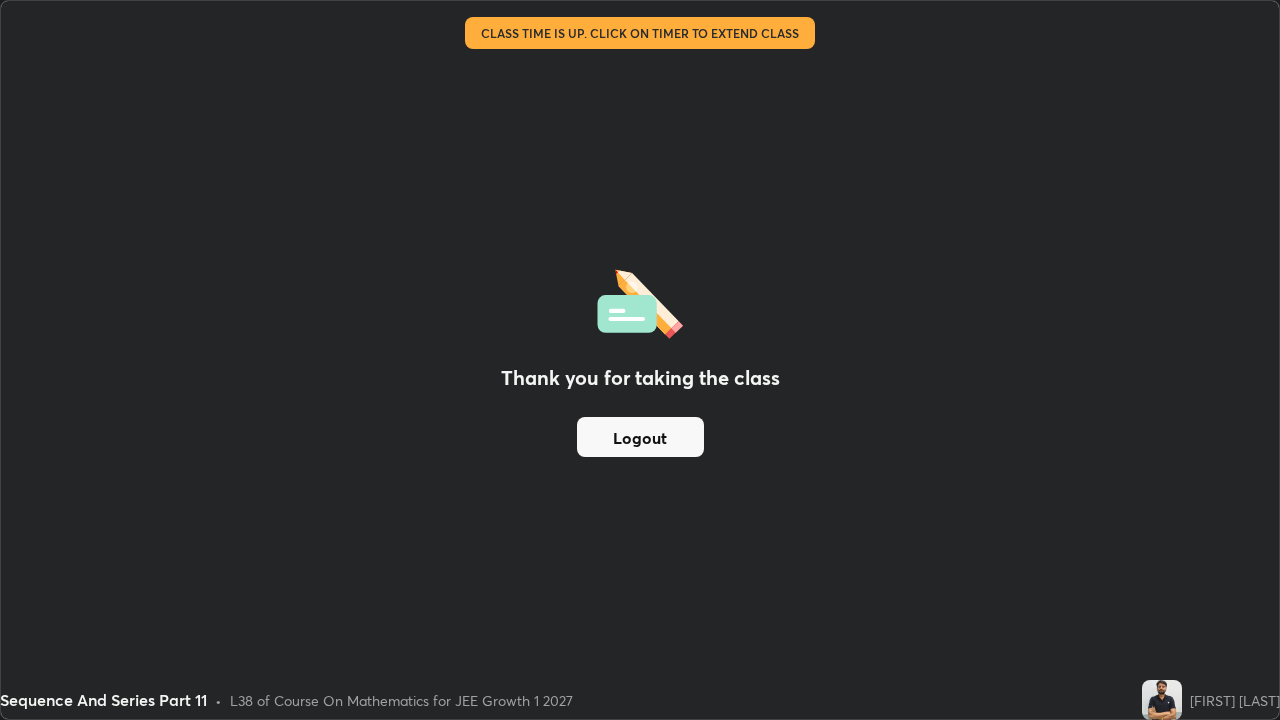 click on "Logout" at bounding box center (640, 437) 